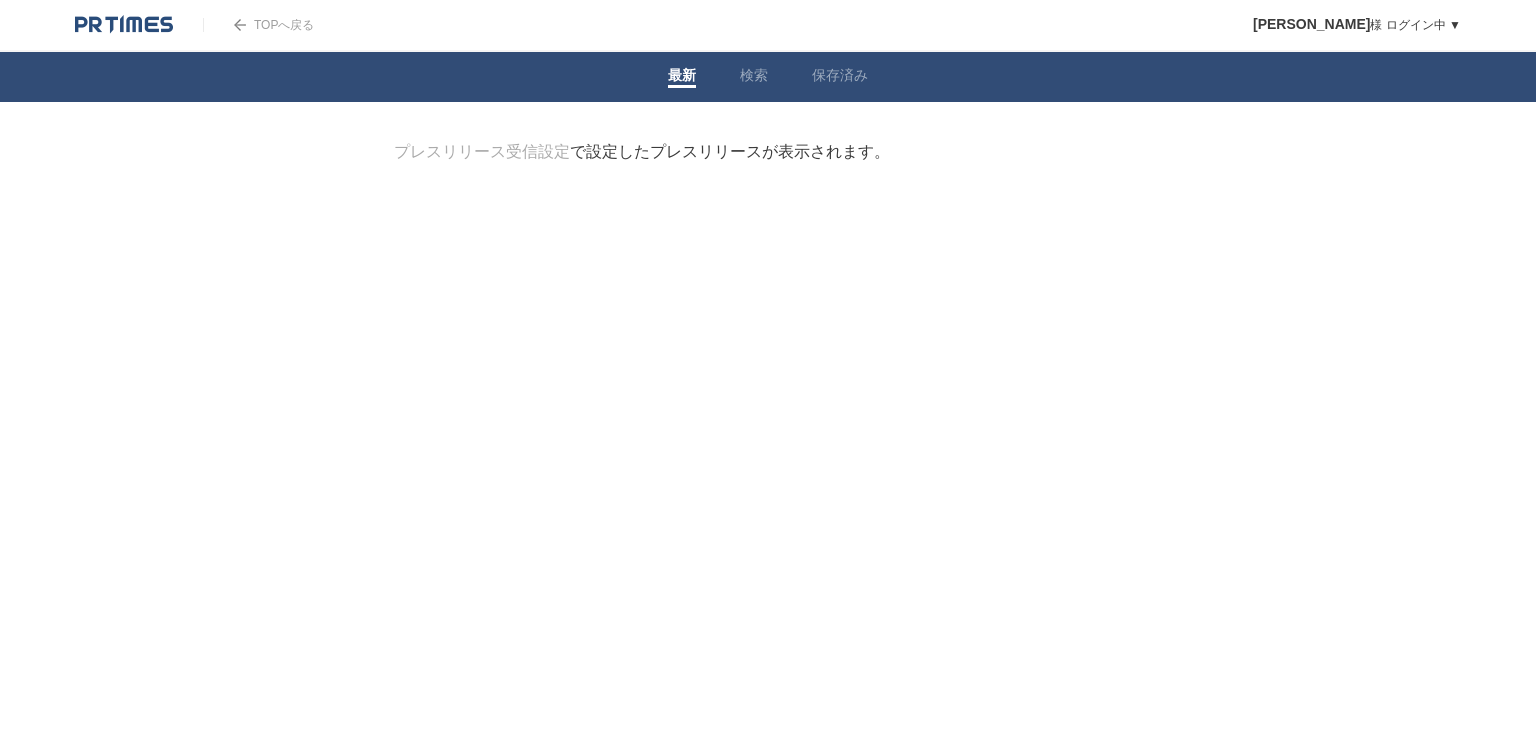 scroll, scrollTop: 0, scrollLeft: 0, axis: both 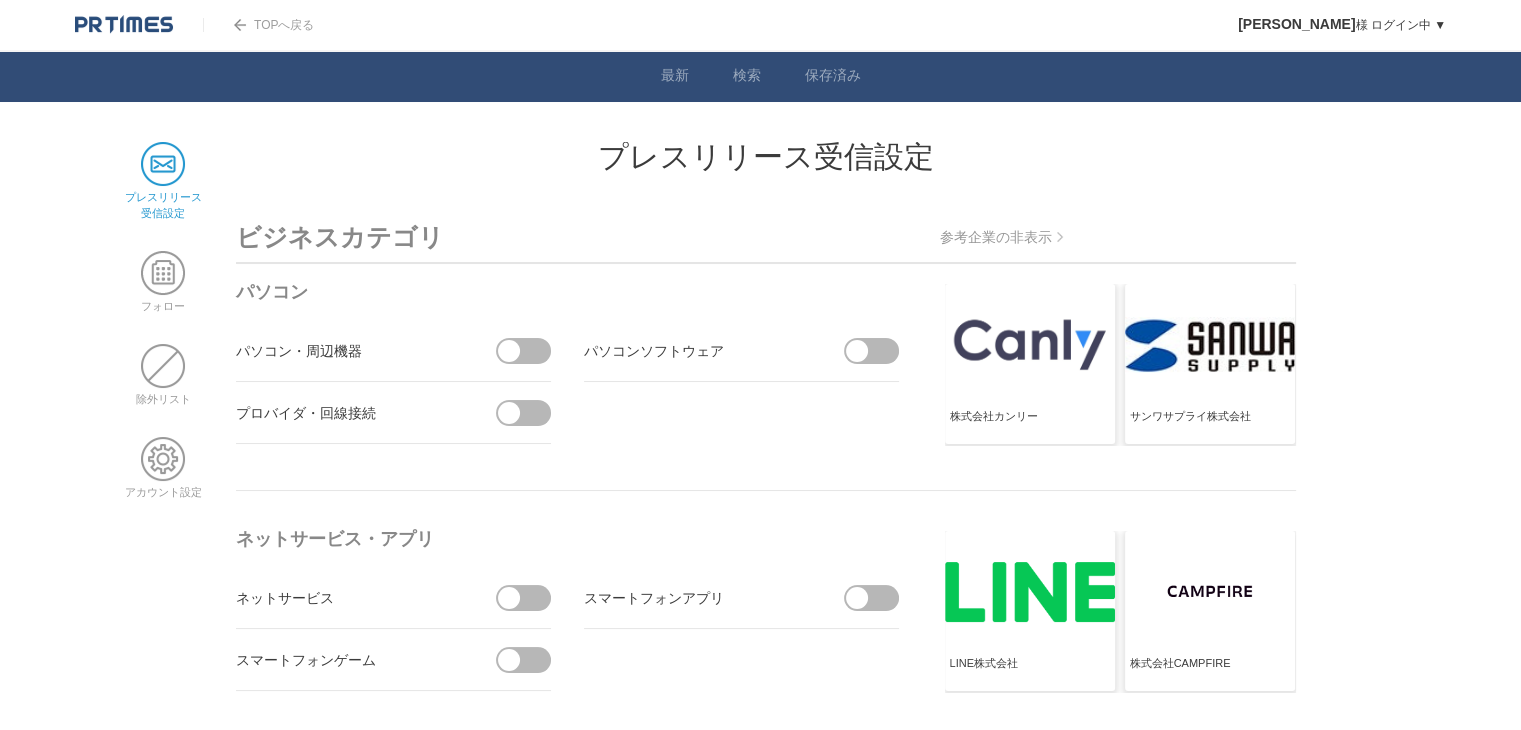 click on "ビジネスカテゴリ" at bounding box center (766, 238) 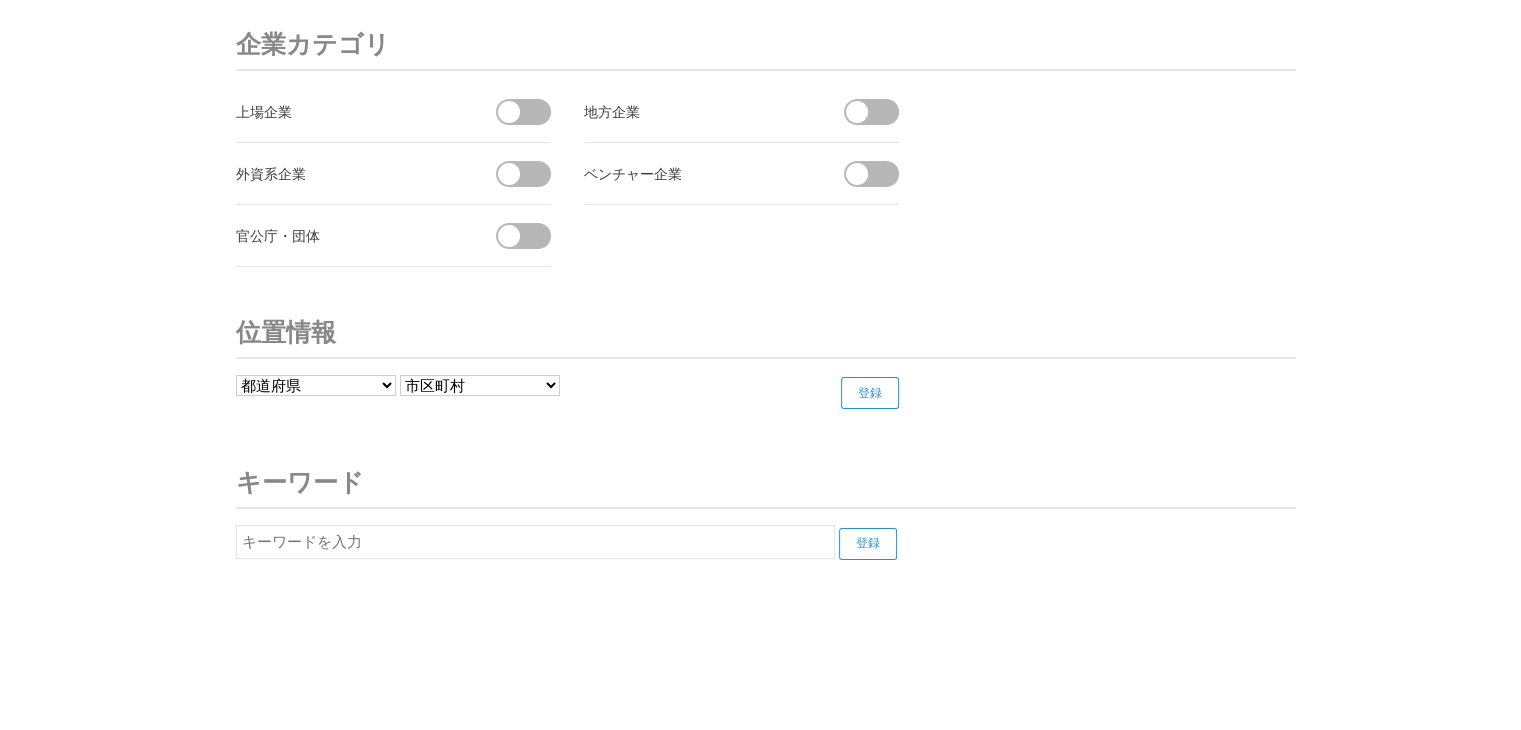 scroll, scrollTop: 7612, scrollLeft: 0, axis: vertical 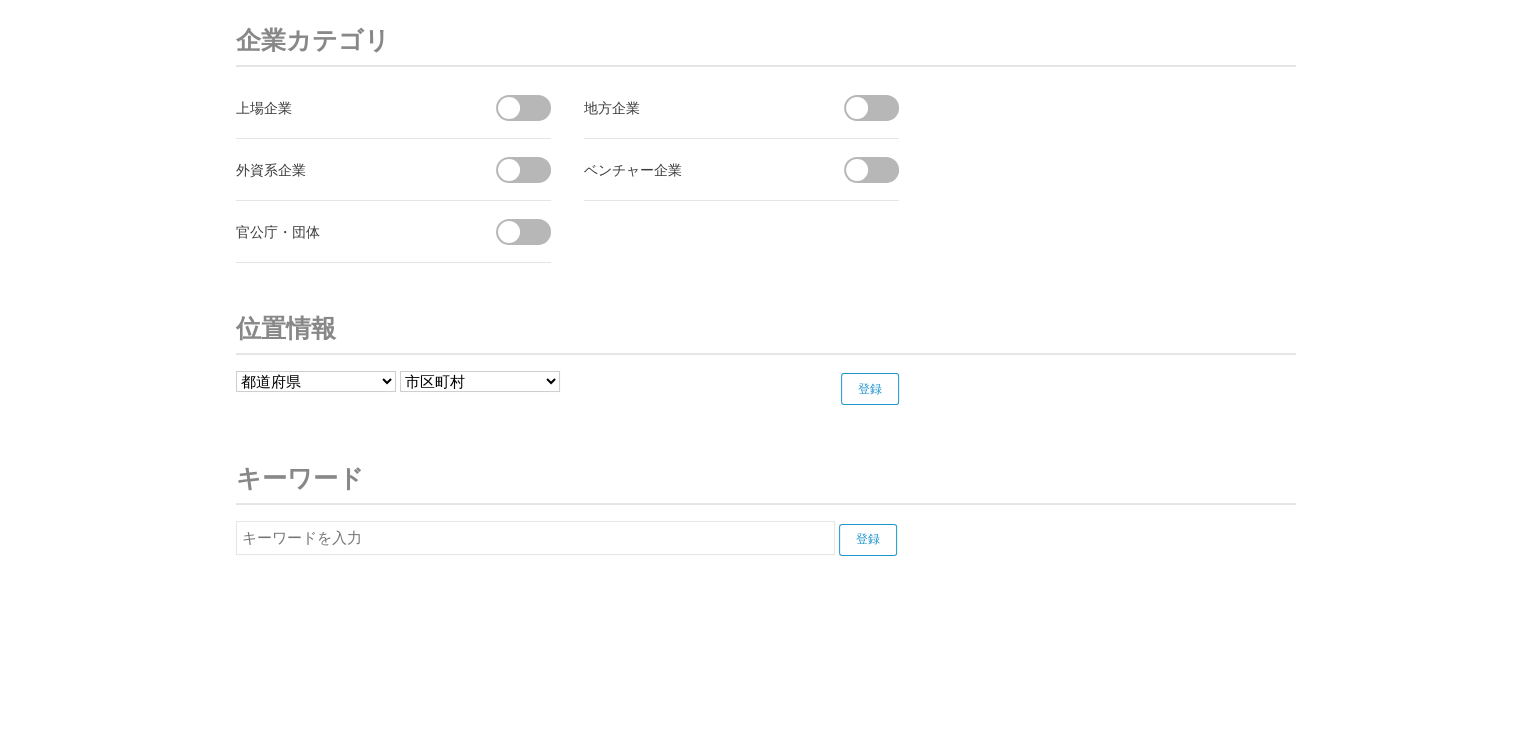 click at bounding box center [535, 538] 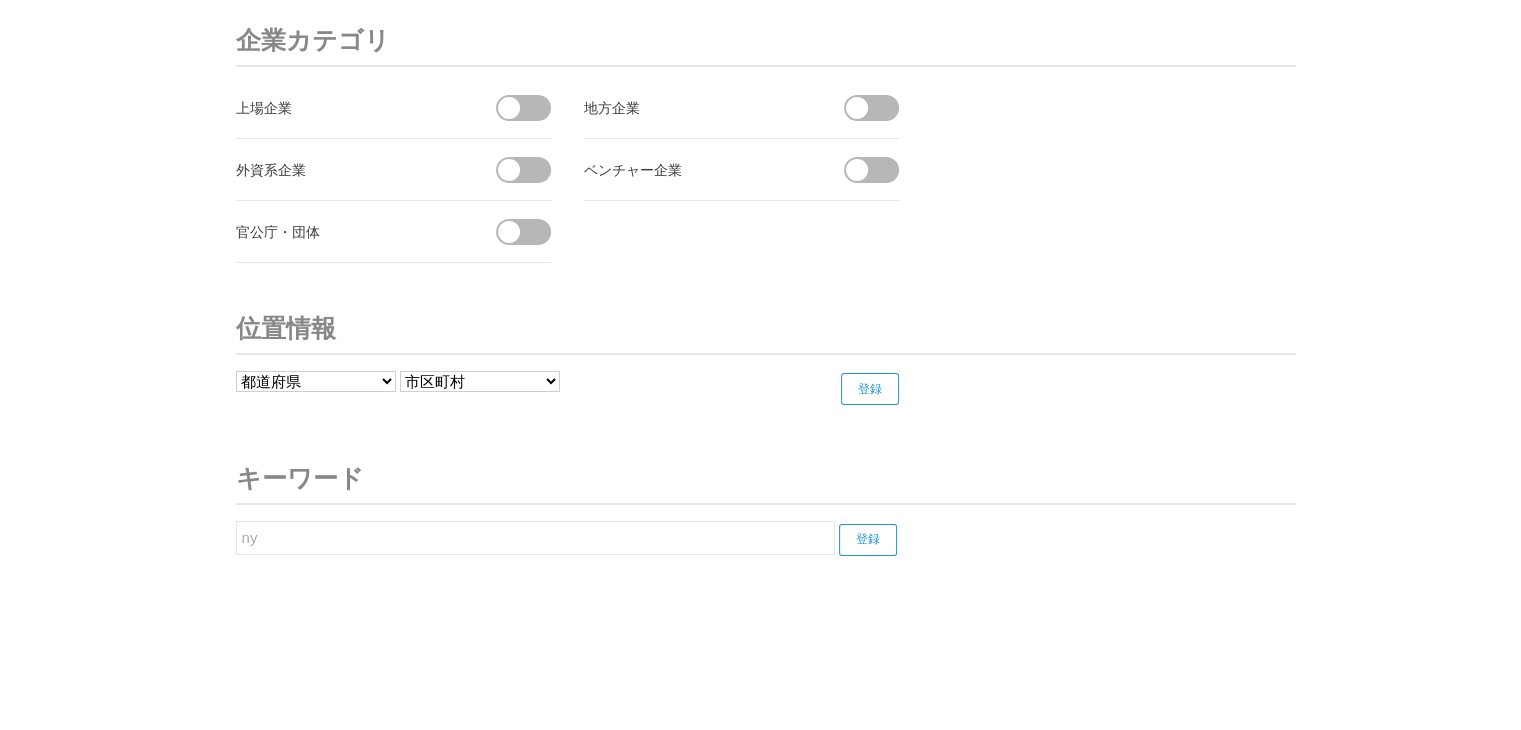 type on "n" 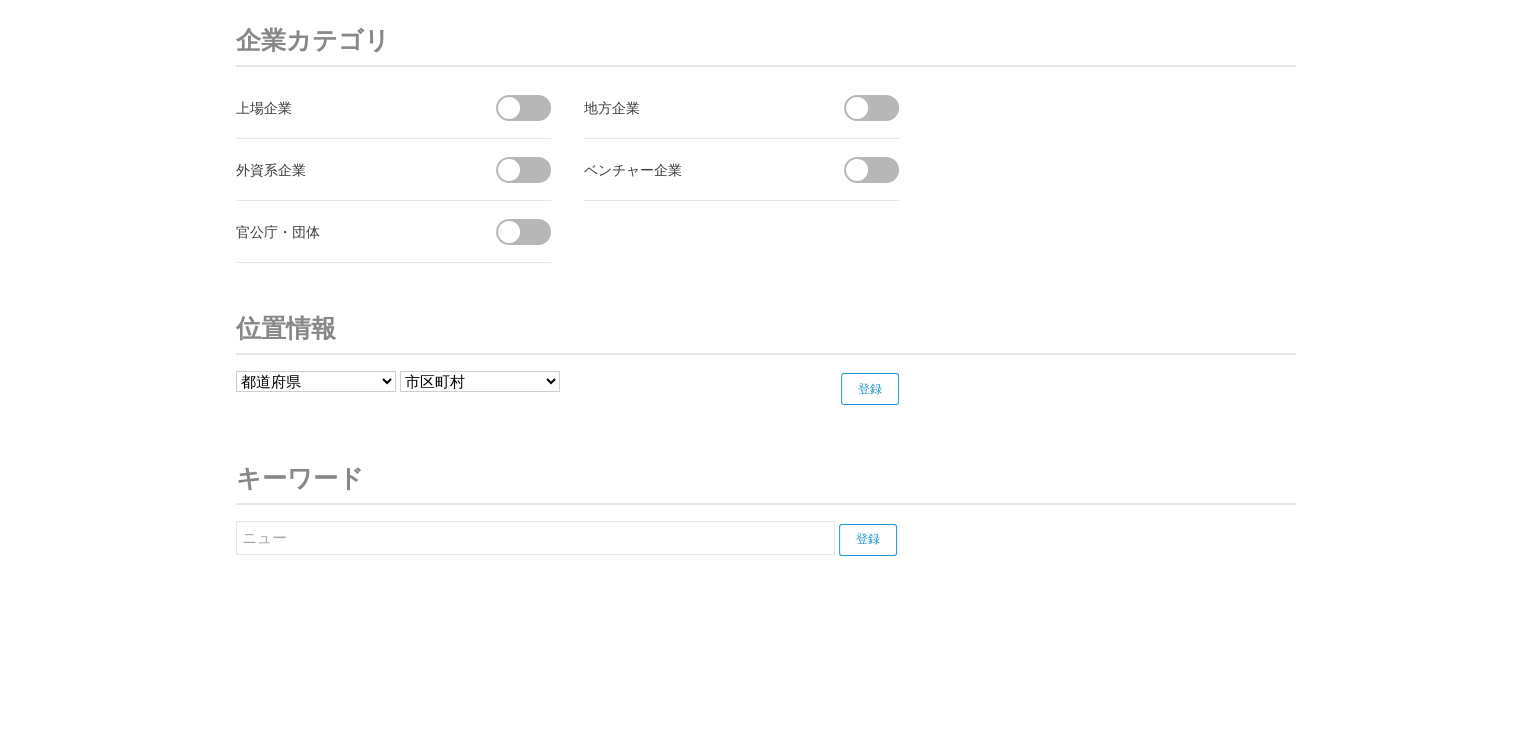 type on "ニュー" 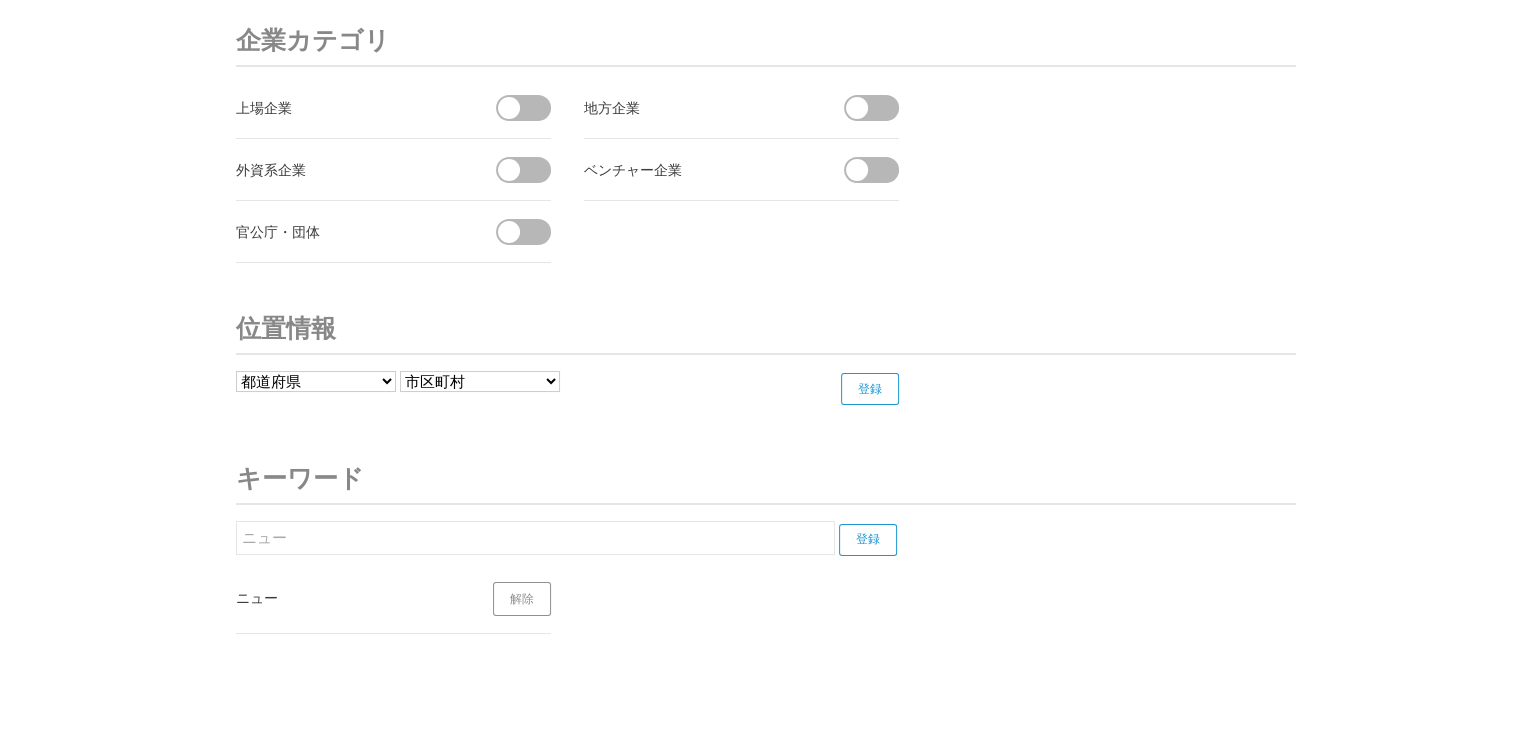 click on "登録" at bounding box center [868, 540] 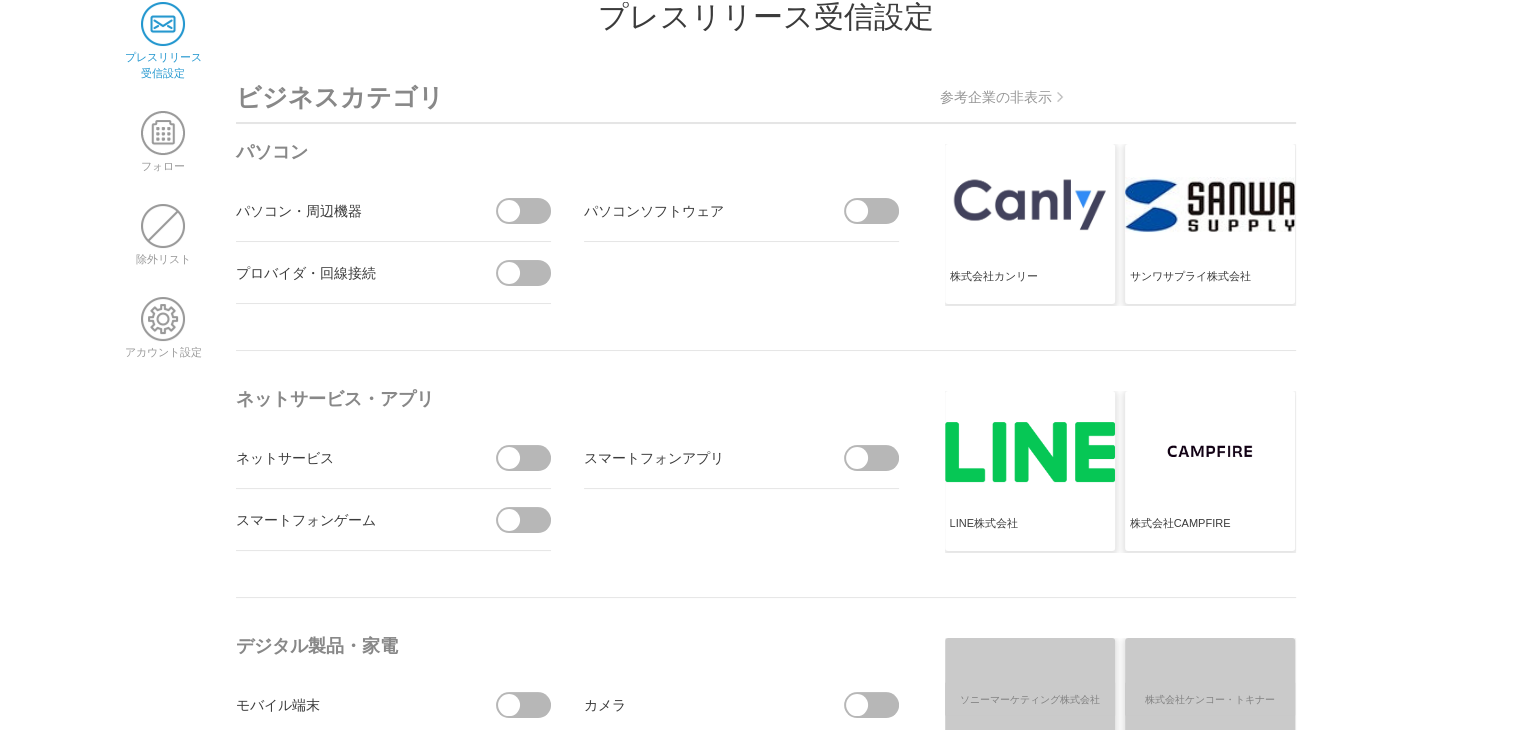 scroll, scrollTop: 0, scrollLeft: 0, axis: both 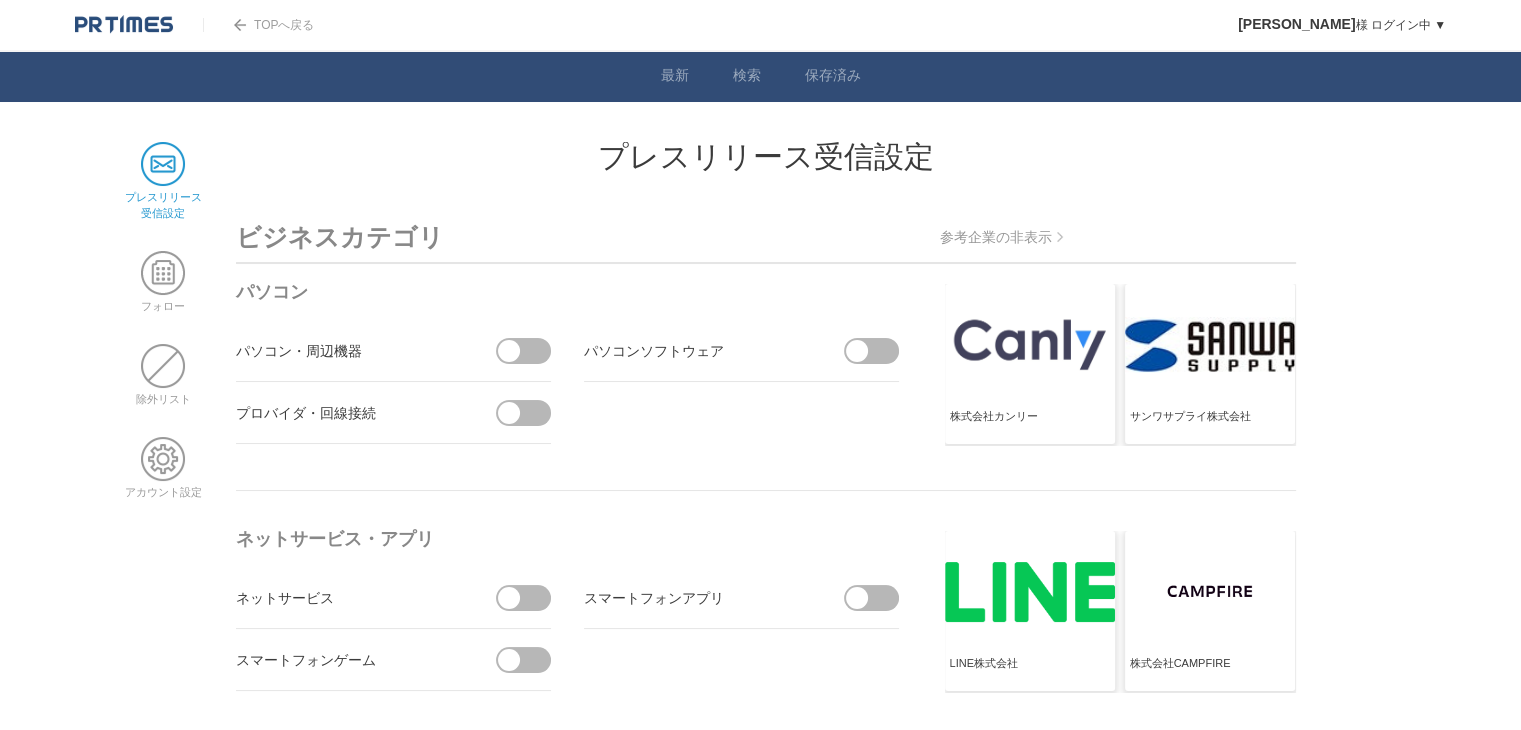 click on "ビジネスカテゴリ" at bounding box center [766, 238] 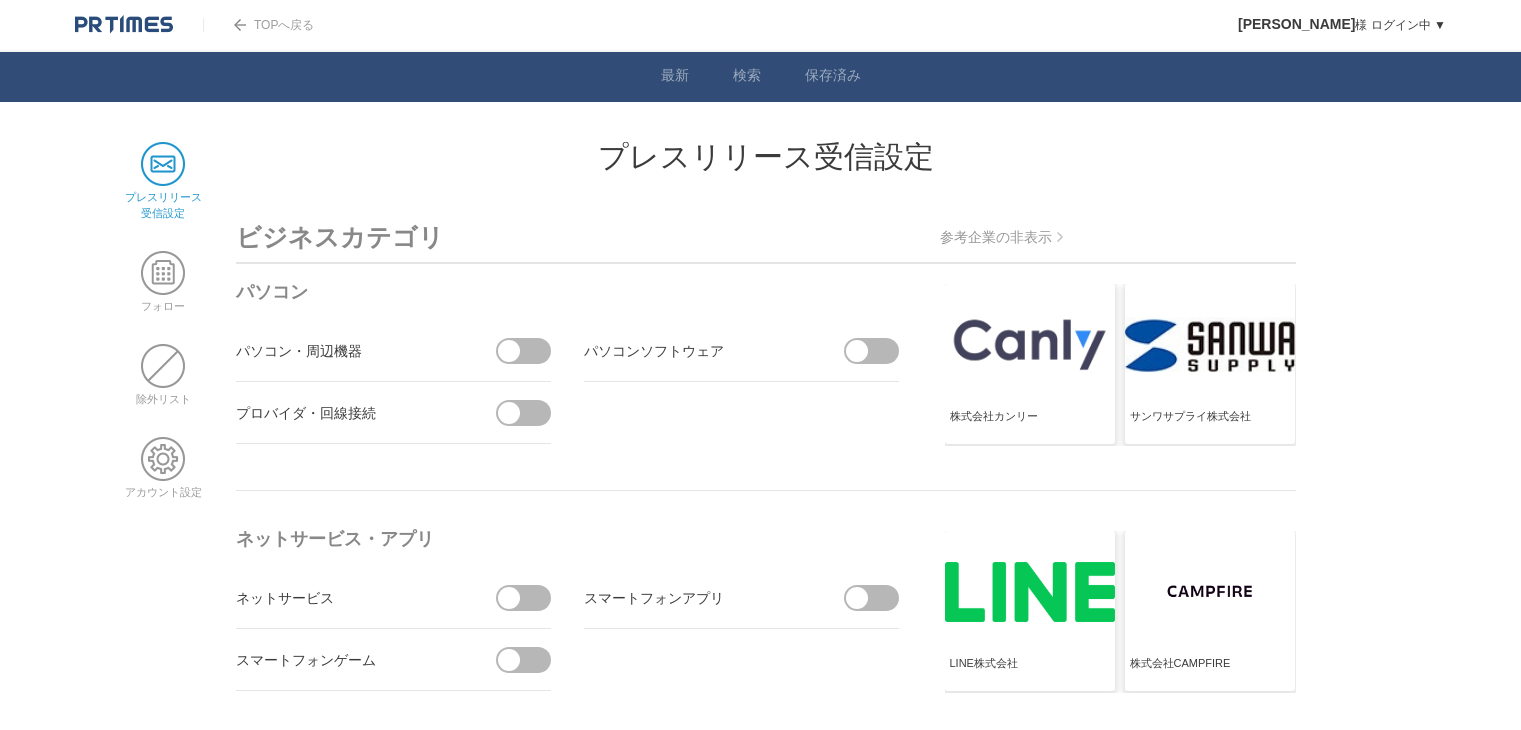 scroll, scrollTop: 0, scrollLeft: 0, axis: both 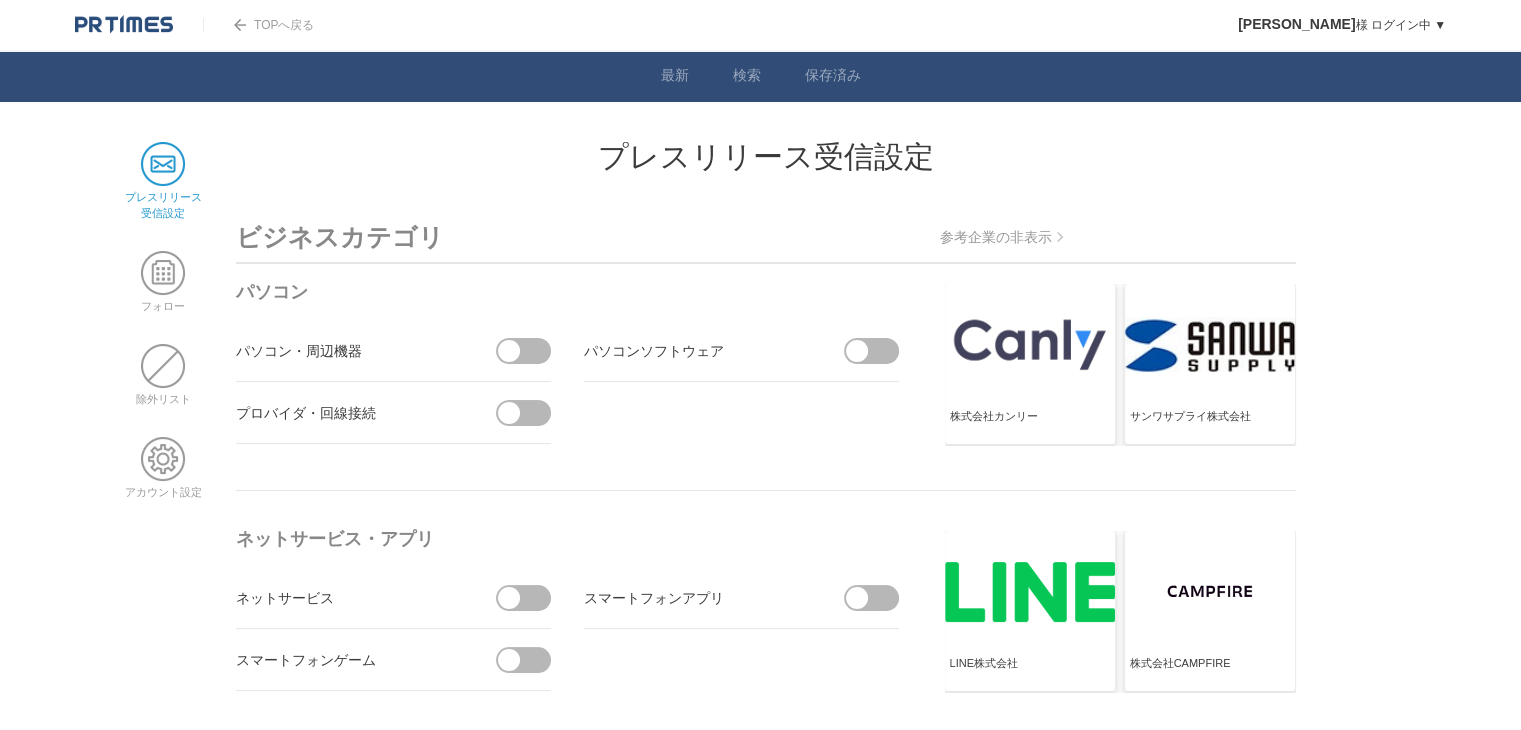 click on "ビジネスカテゴリ" at bounding box center [766, 238] 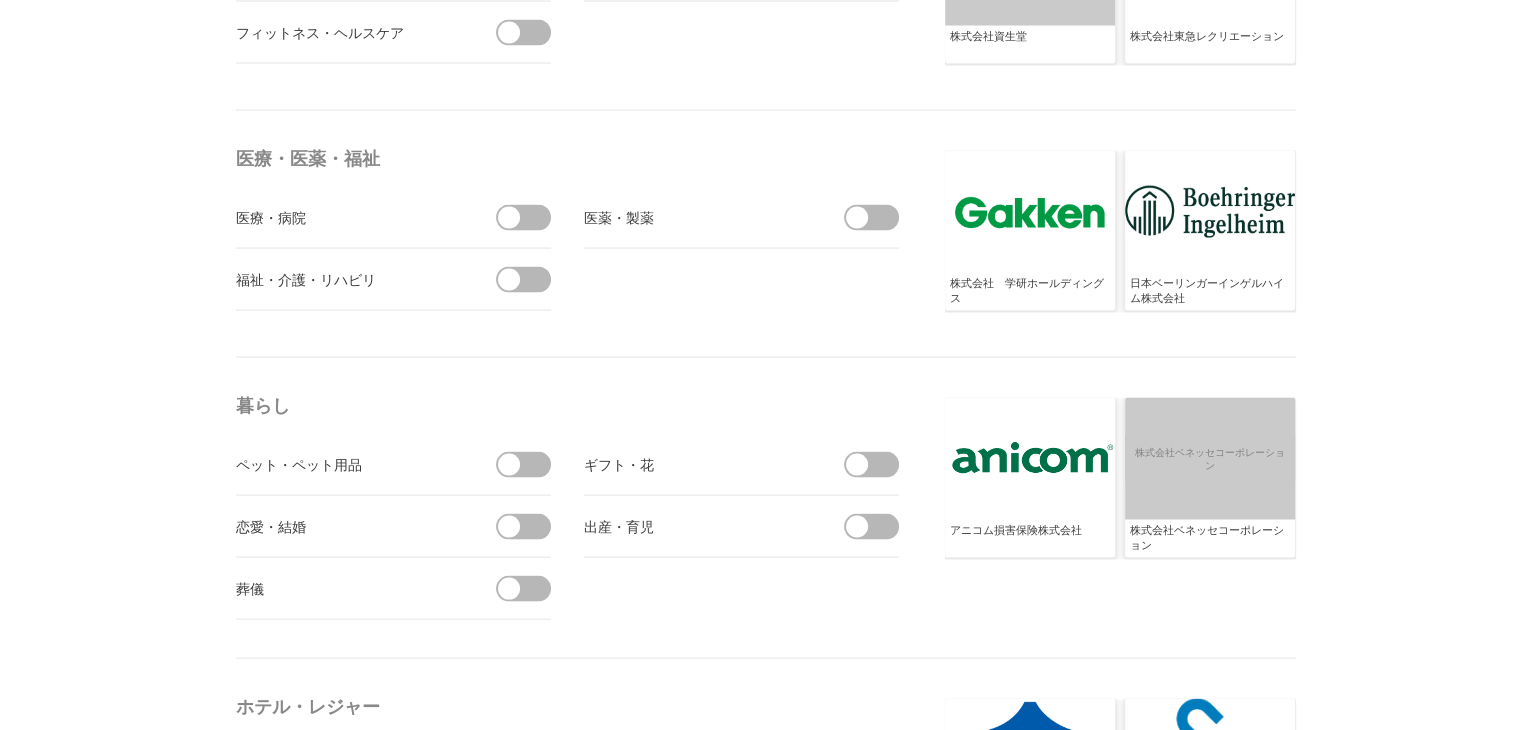 scroll, scrollTop: 4200, scrollLeft: 0, axis: vertical 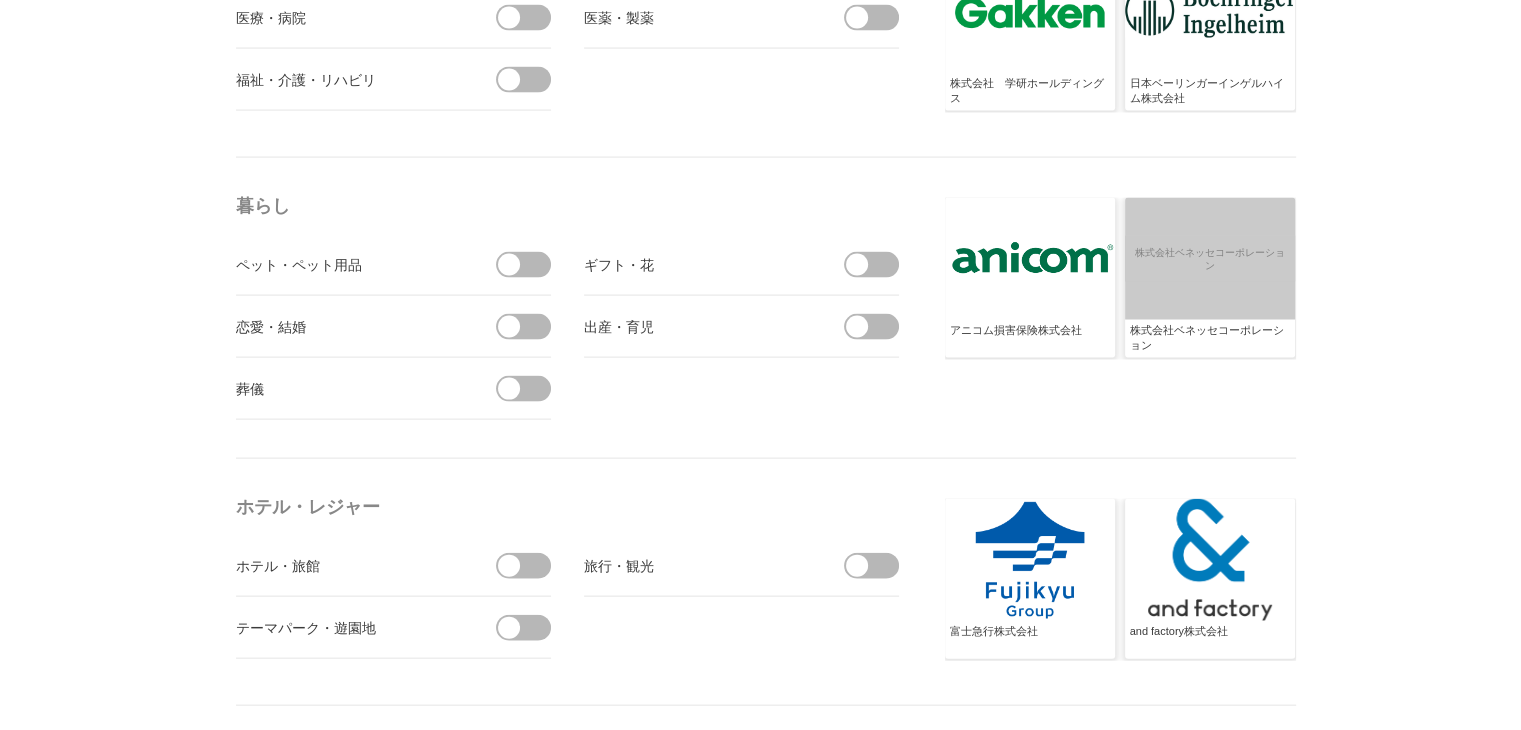 click at bounding box center [509, 566] 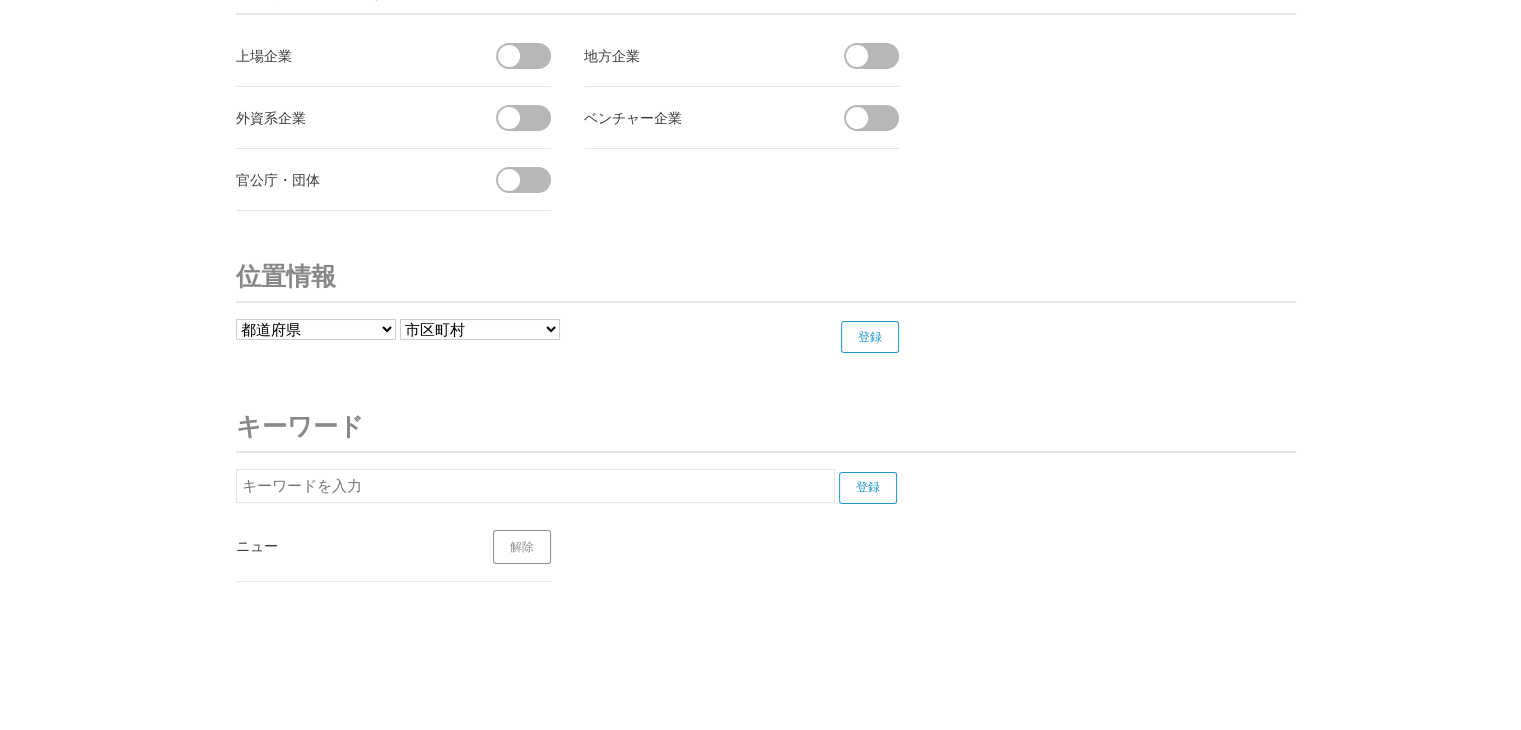 scroll, scrollTop: 7682, scrollLeft: 0, axis: vertical 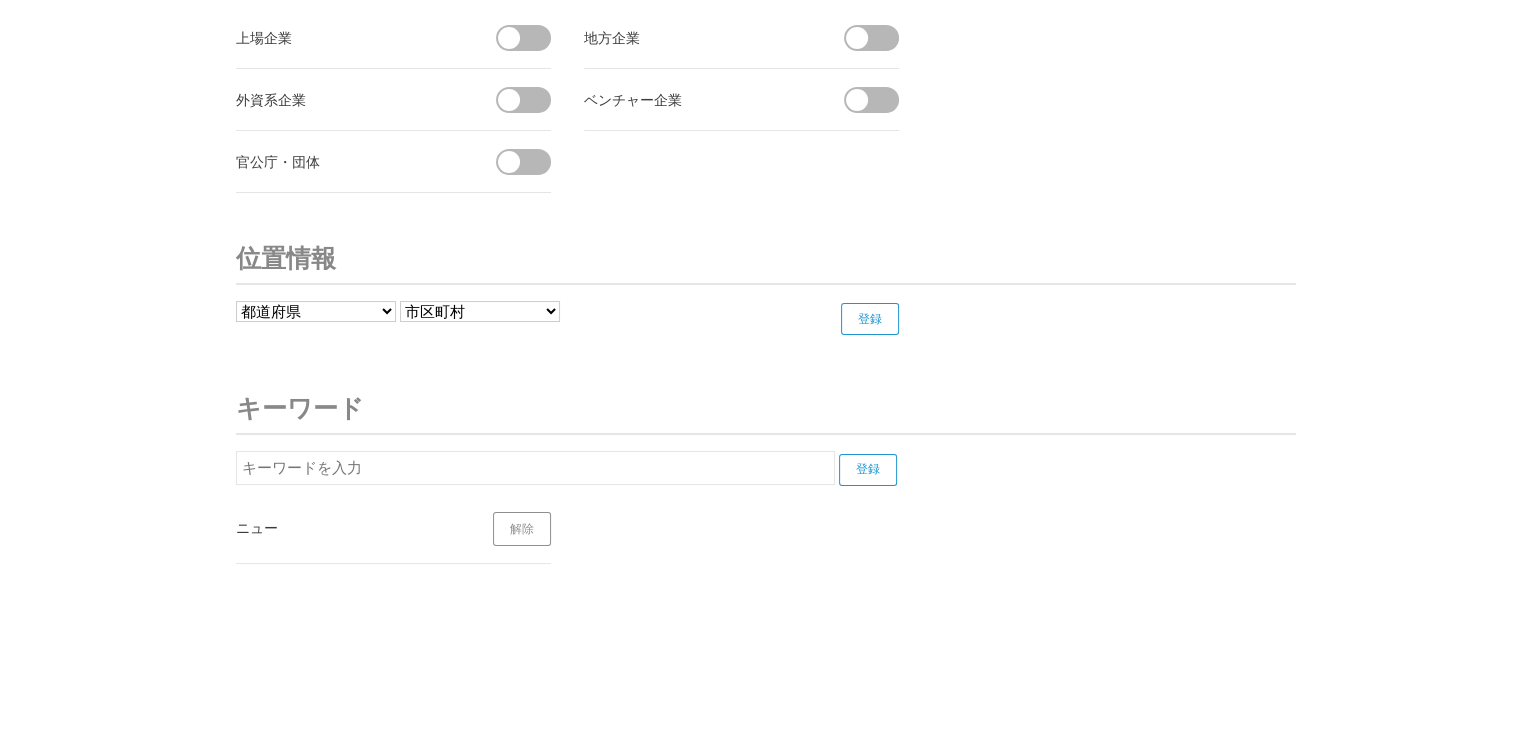 click on "ニュー" at bounding box center [348, 527] 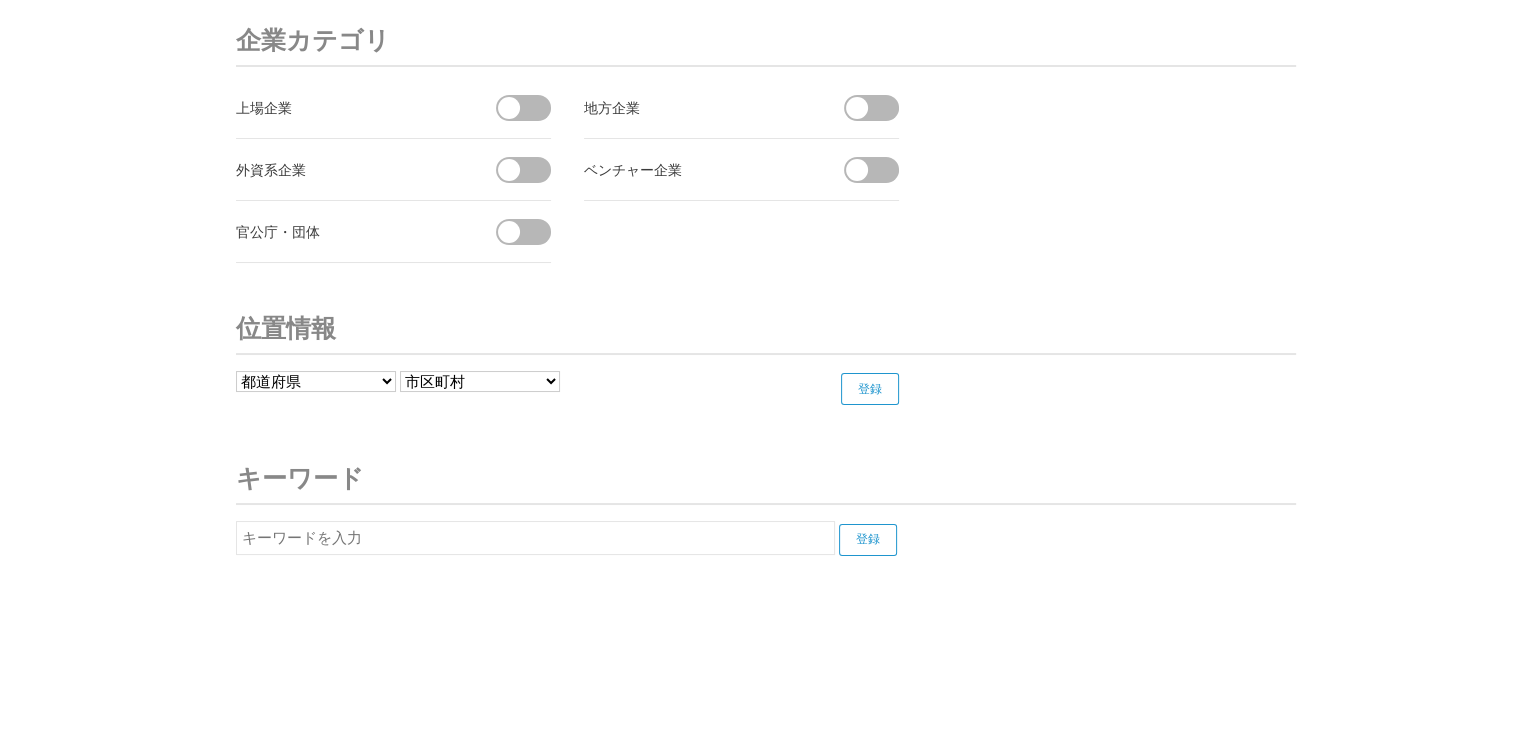 click on "都道府県
北海道
青森県
岩手県
宮城県
秋田県
山形県
福島県
茨城県
栃木県
群馬県
埼玉県
千葉県
東京都
神奈川県
新潟県
富山県 石川県 福井県" at bounding box center (316, 381) 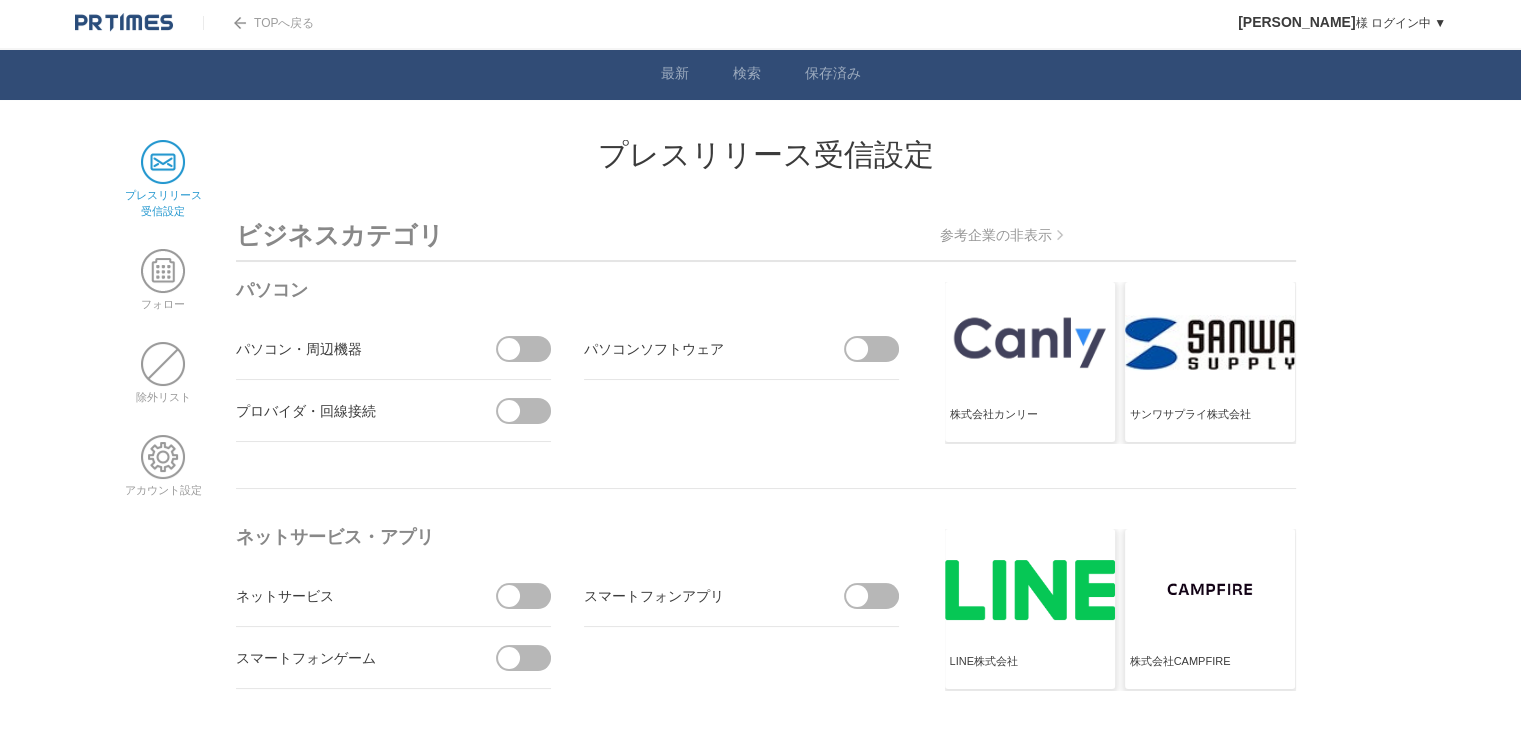 scroll, scrollTop: 0, scrollLeft: 0, axis: both 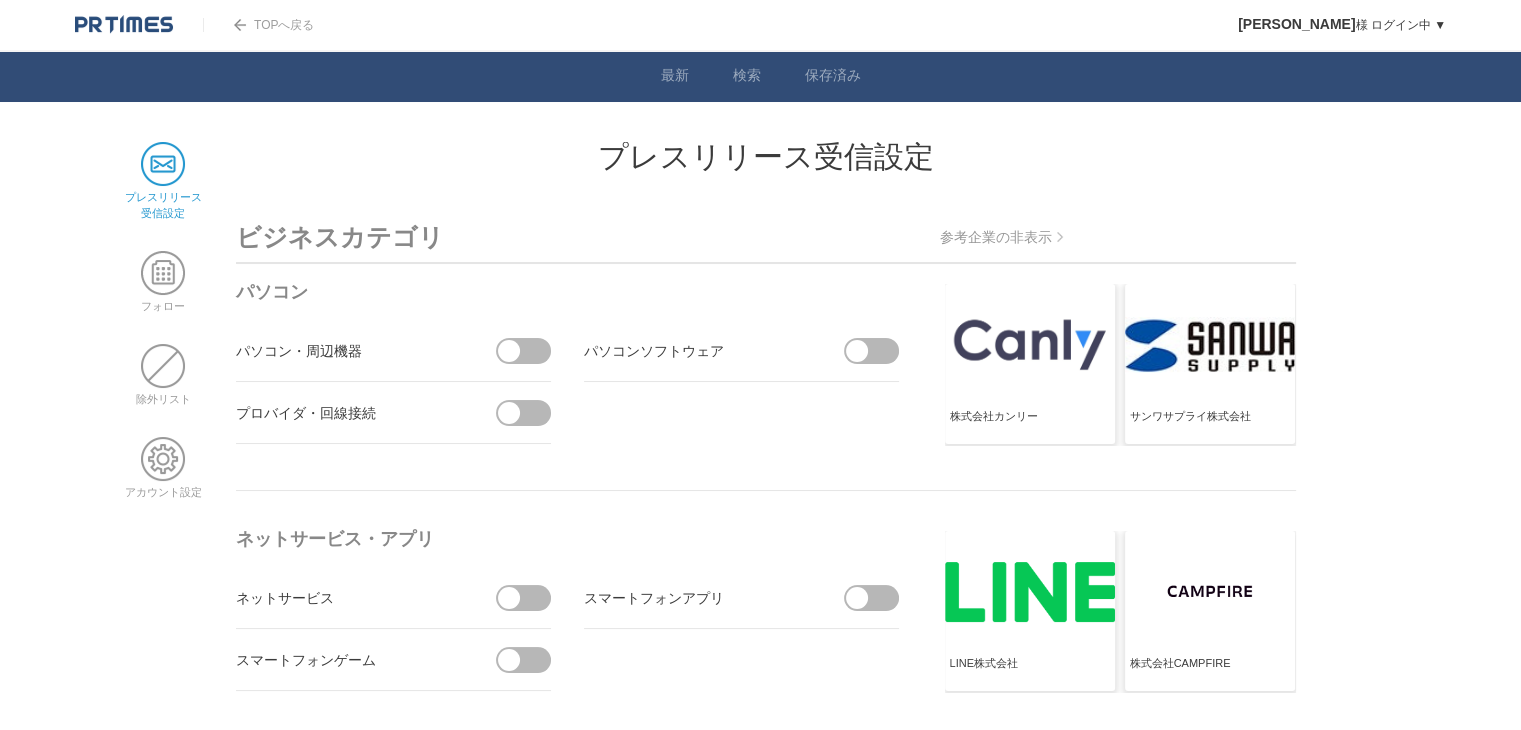 click on "[必須]
ビジネスカテゴリ、プレスリリース種類、企業カテゴリ、キーワードから受信したいプレスリリースを設定しましょう。
プレスリリース受信設定
ビジネスカテゴリ
参考企業の非表示
パソコン
パソコン・周辺機器
パソコンソフトウェア" at bounding box center [766, 4174] 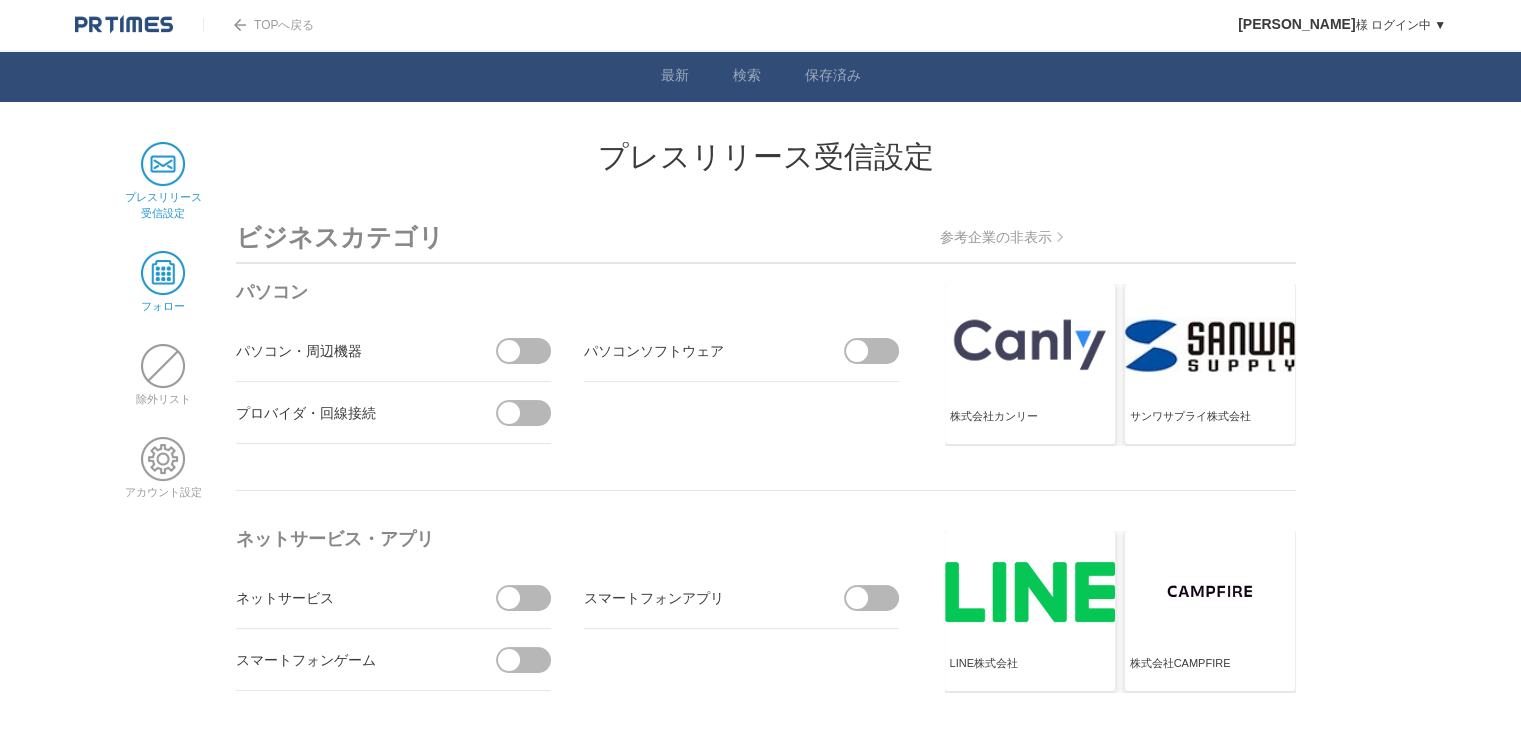 click at bounding box center (163, 273) 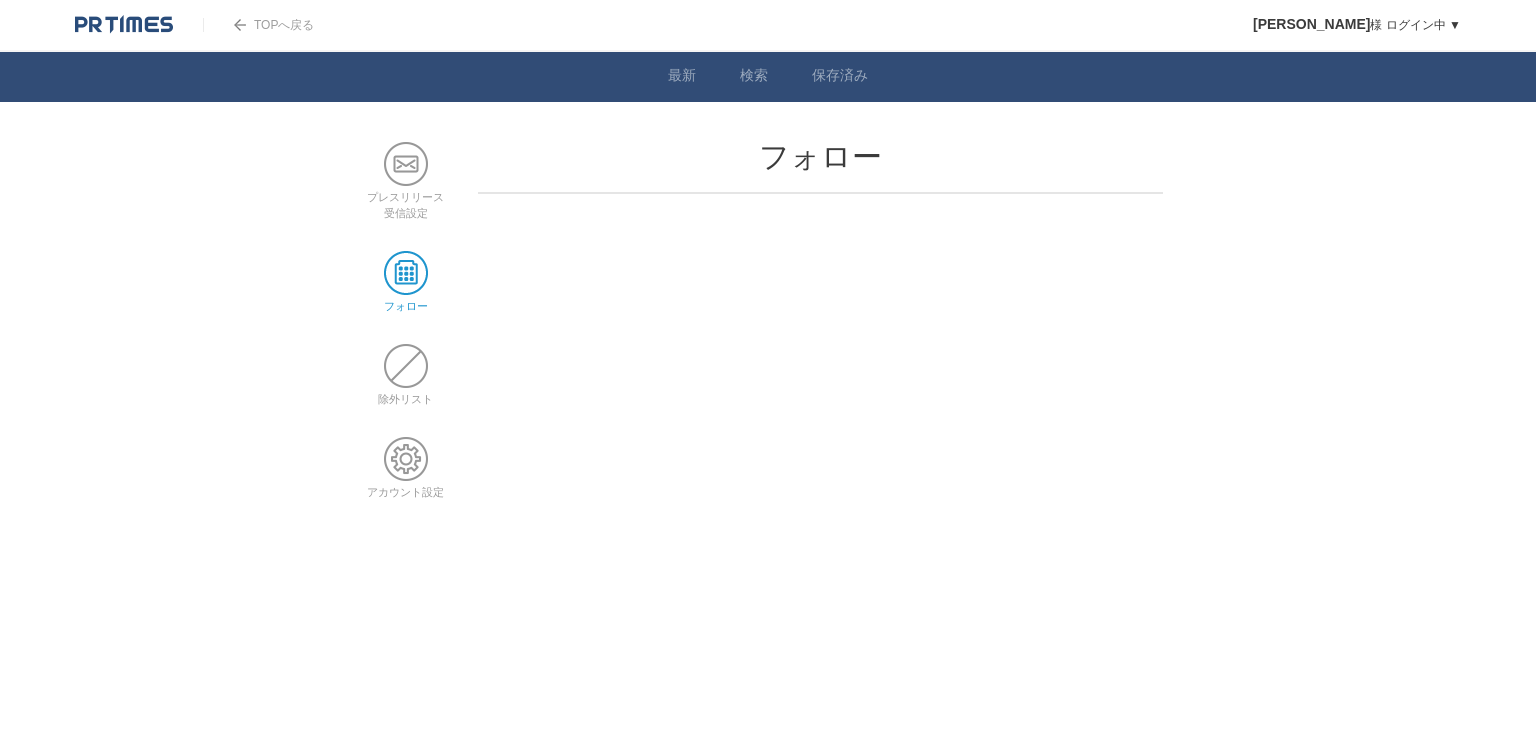 scroll, scrollTop: 0, scrollLeft: 0, axis: both 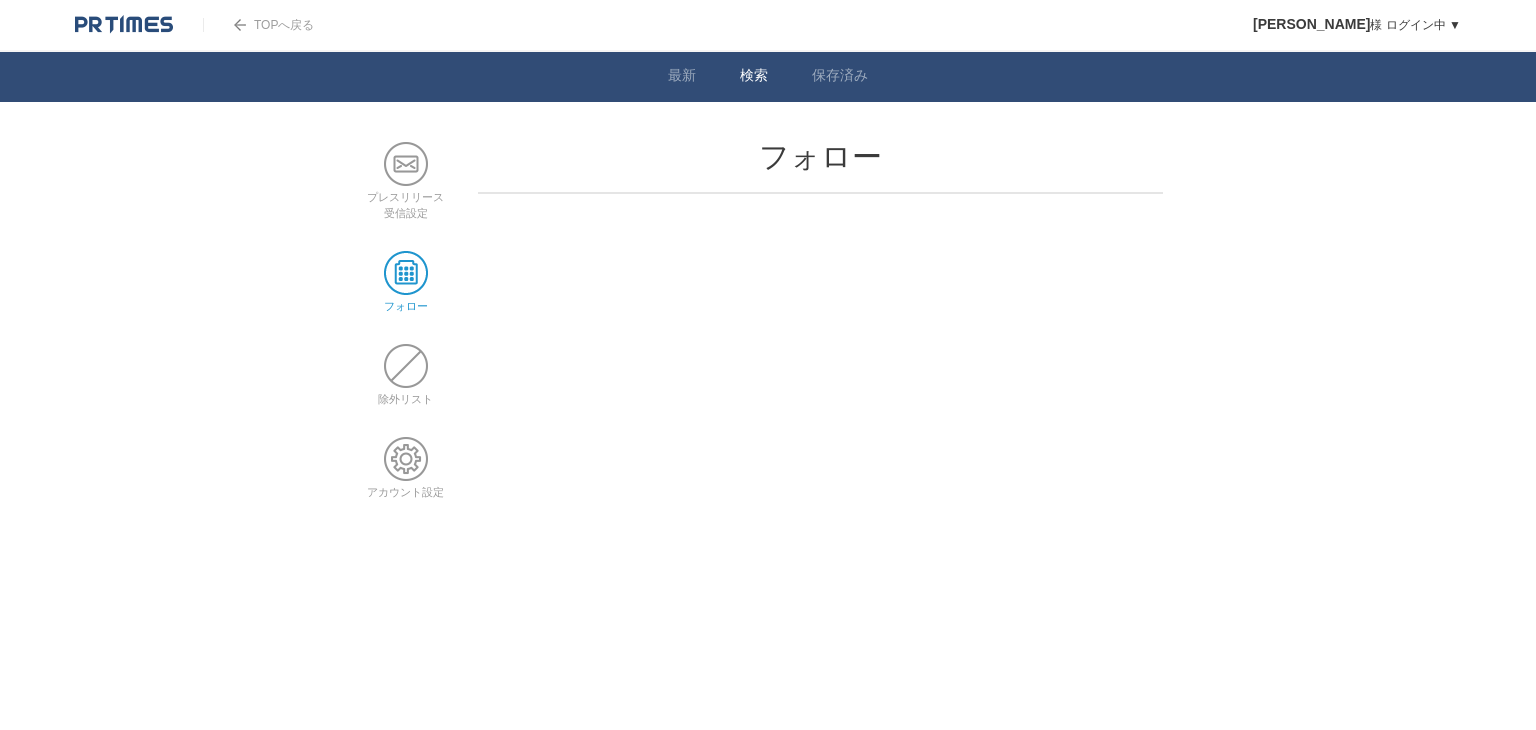 click on "検索" at bounding box center (754, 77) 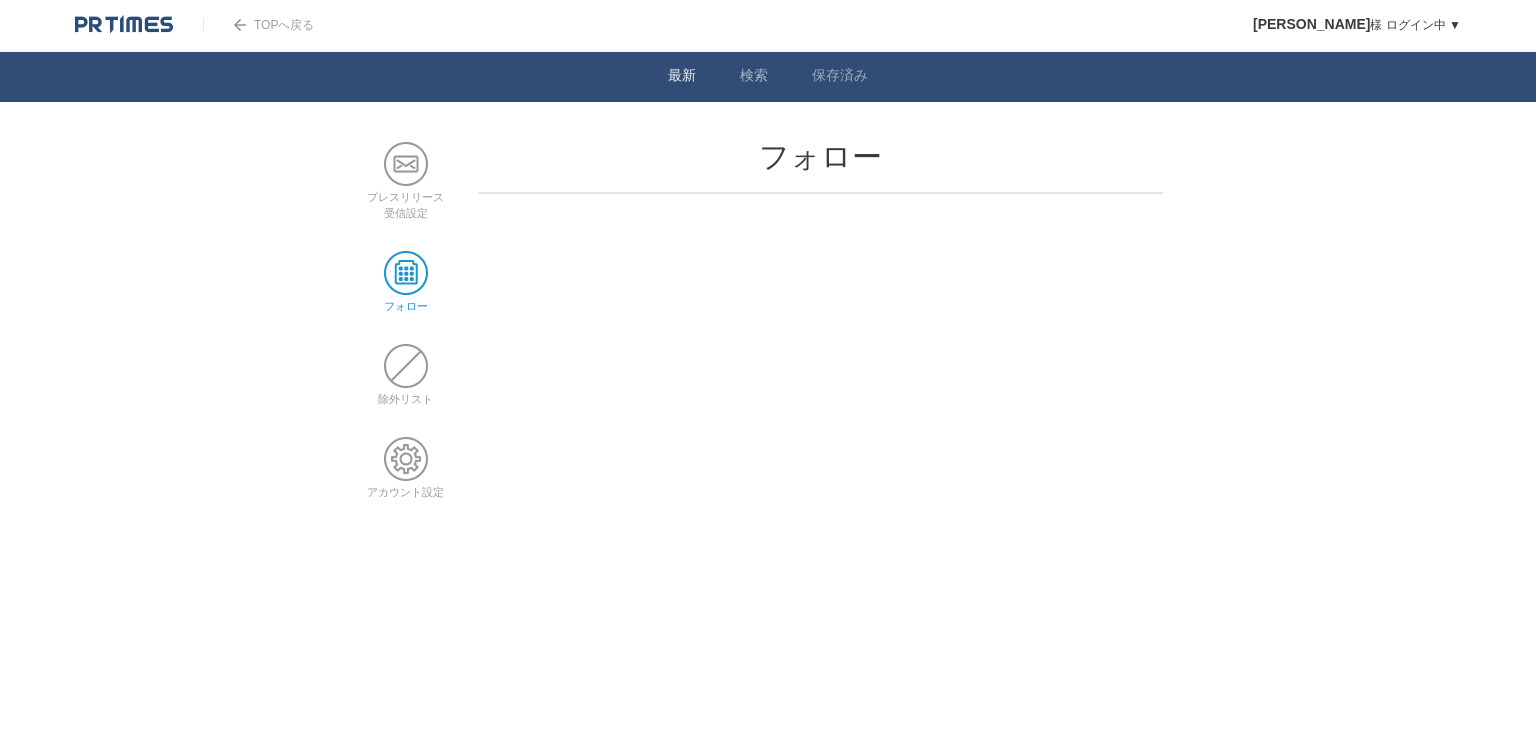 click on "検索" at bounding box center [754, 77] 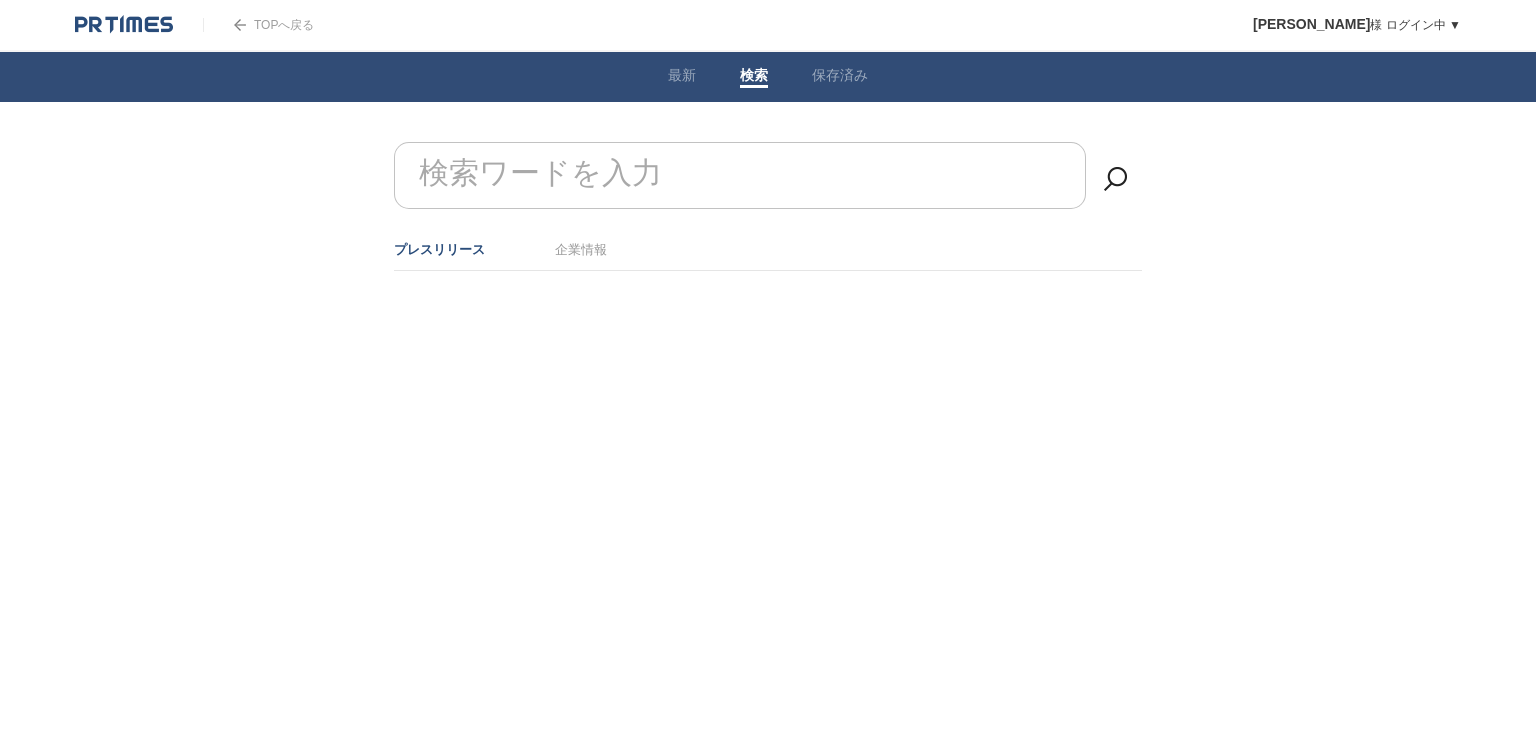 scroll, scrollTop: 0, scrollLeft: 0, axis: both 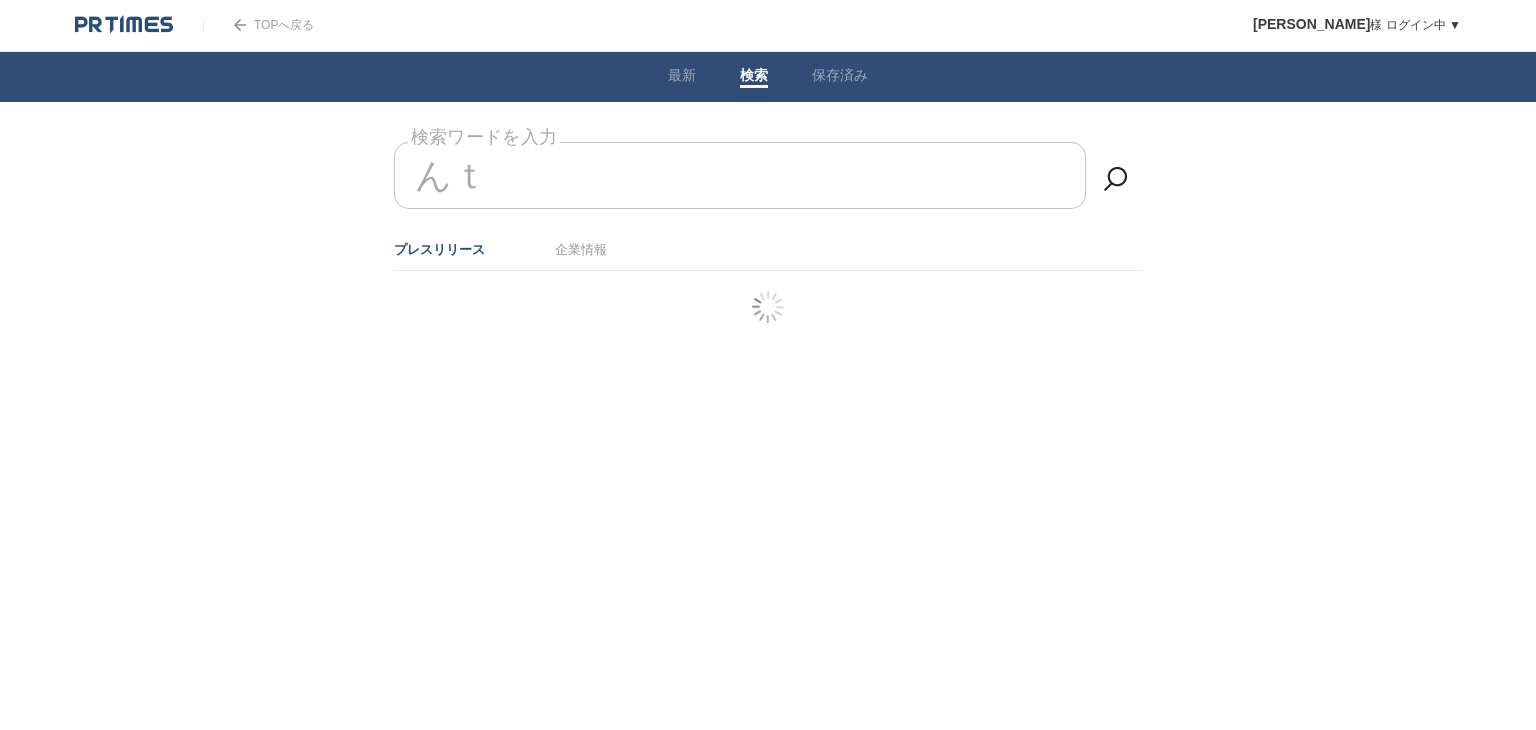 type on "ん" 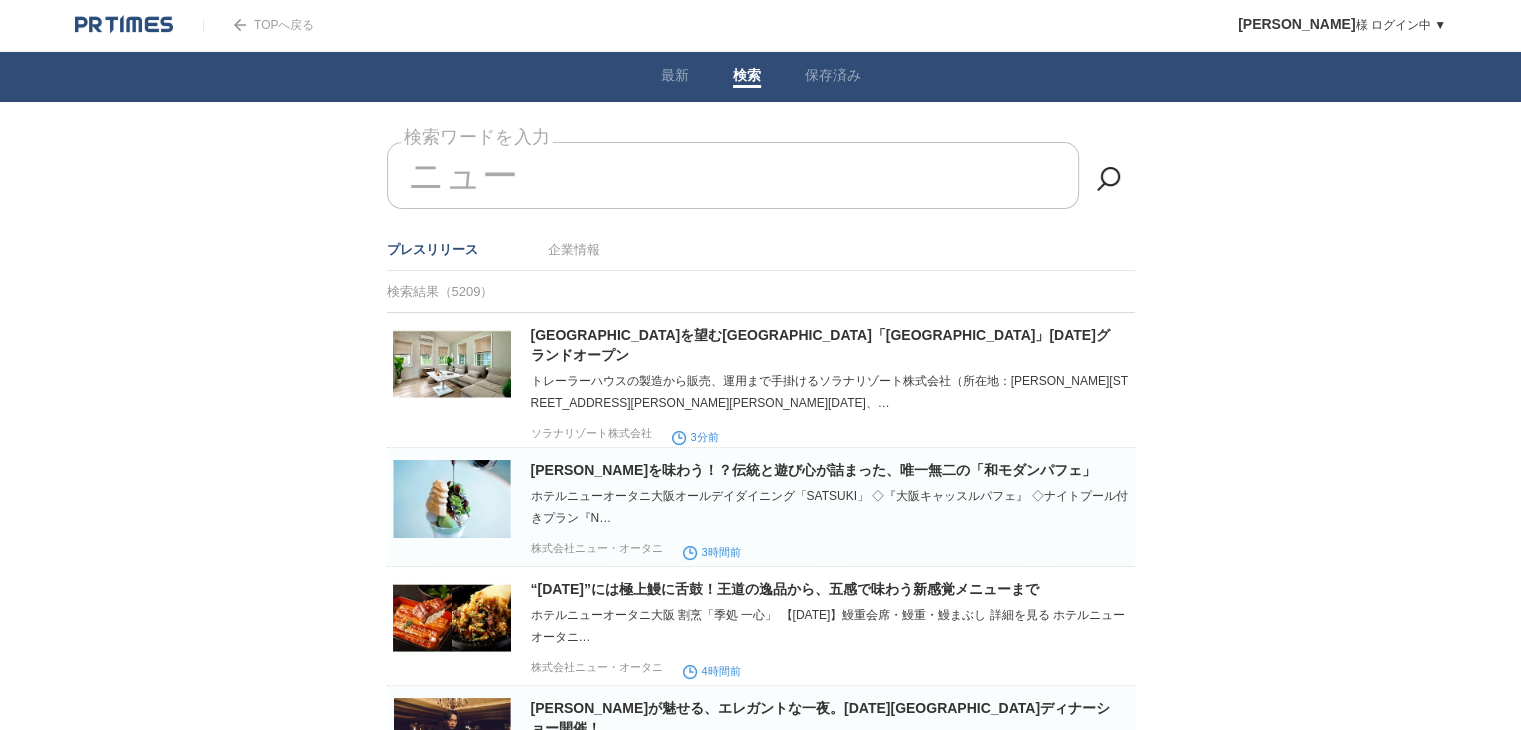 type on "ニュー" 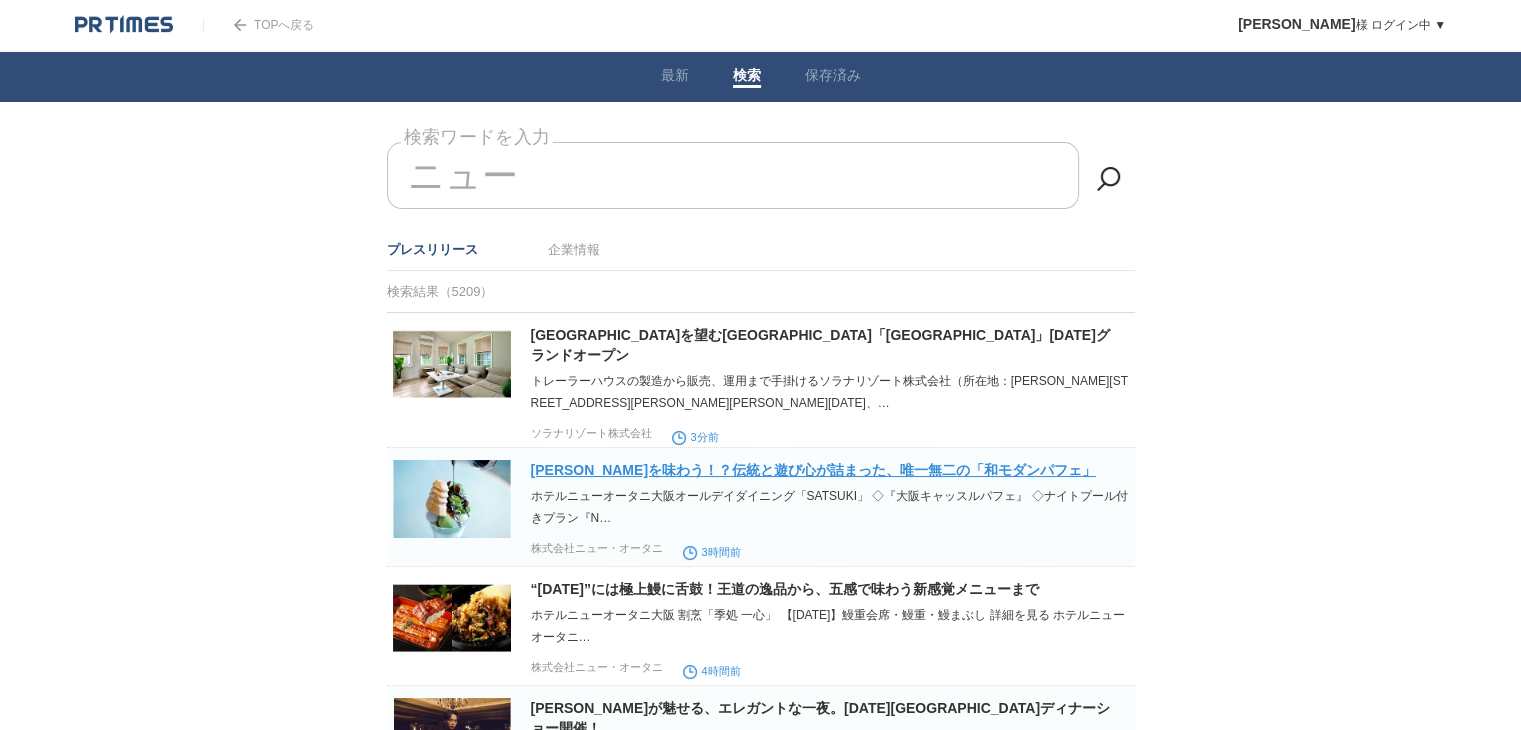 click on "[PERSON_NAME]を味わう！？伝統と遊び心が詰まった、唯一無二の「和モダンパフェ」" at bounding box center (813, 470) 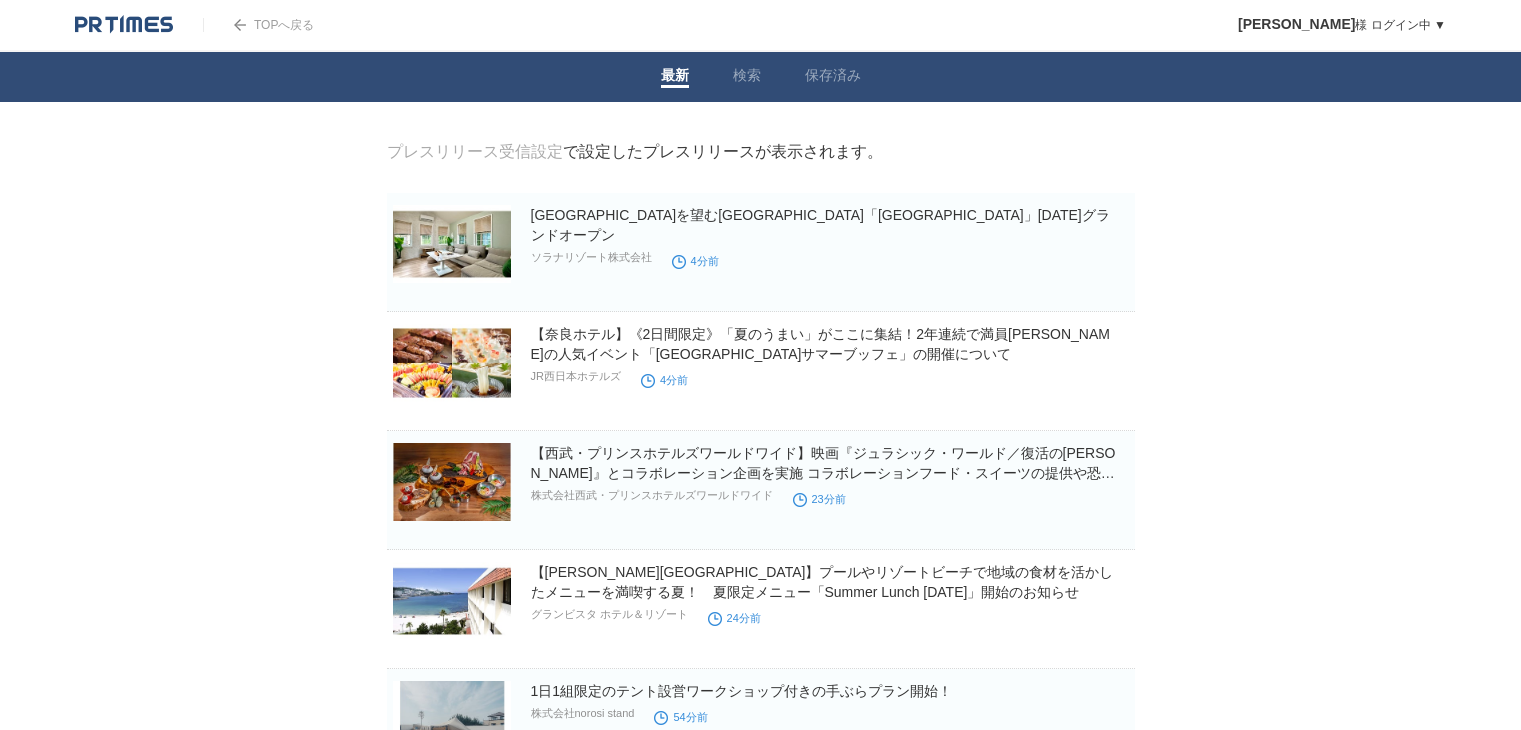 scroll, scrollTop: 0, scrollLeft: 0, axis: both 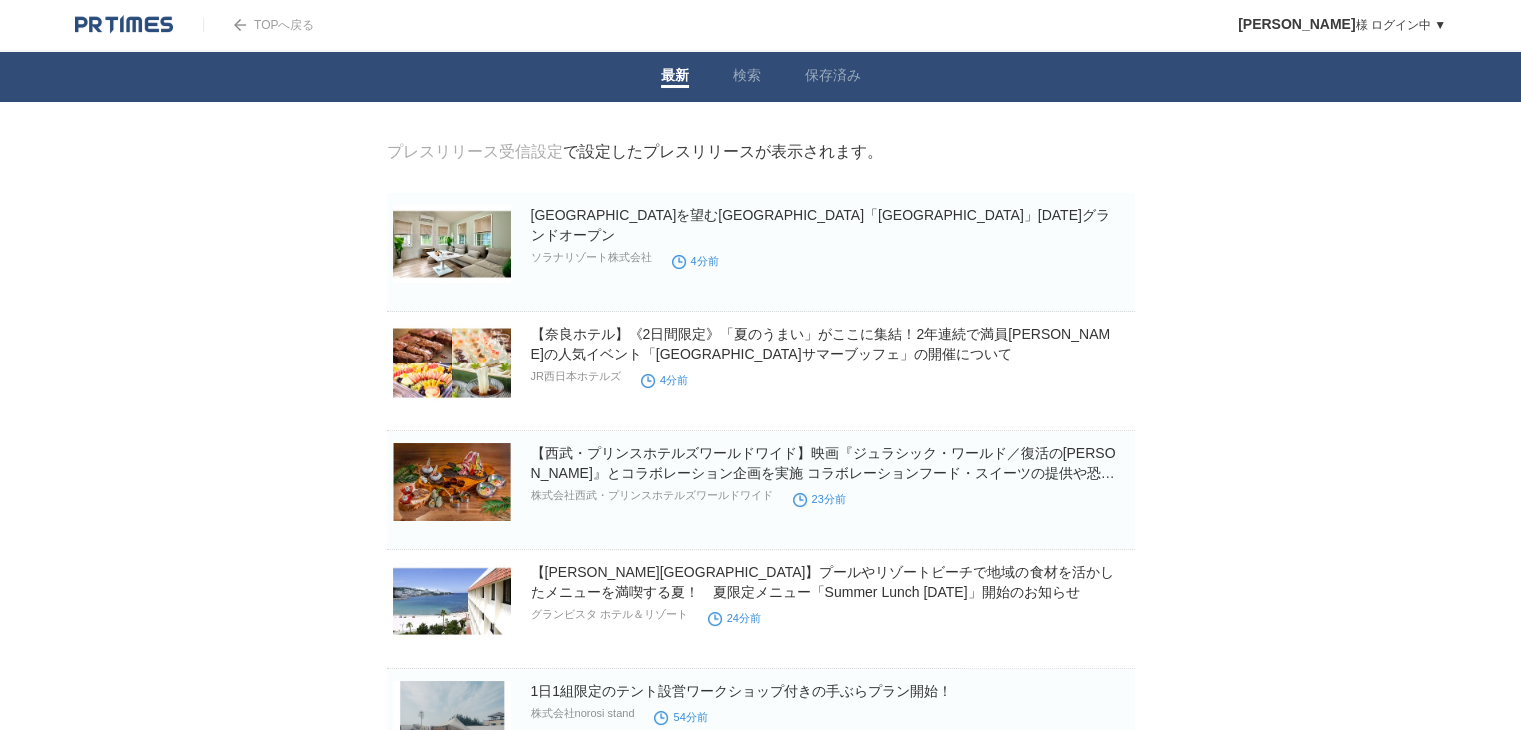 click on "プレスリリース受信設定" at bounding box center [475, 151] 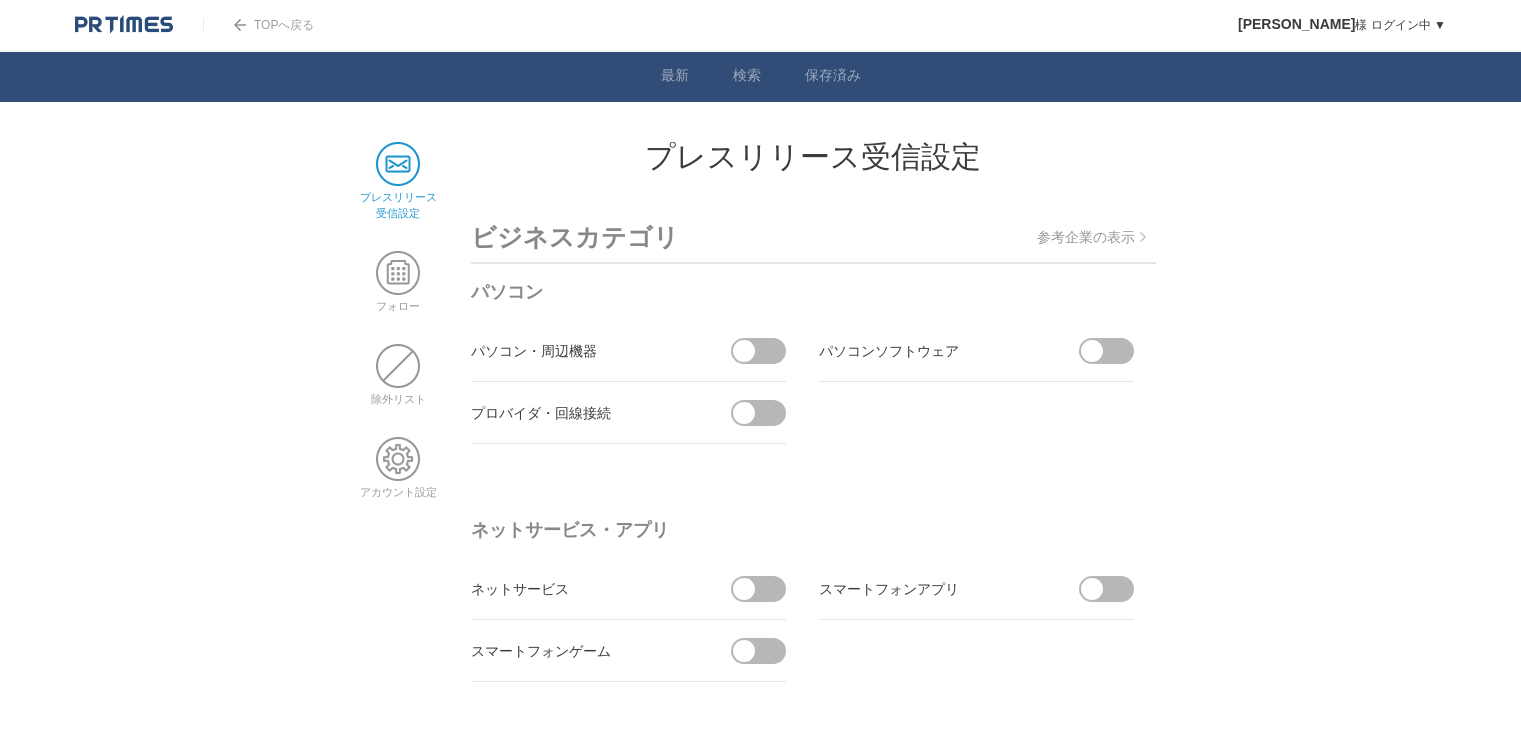 scroll, scrollTop: 0, scrollLeft: 0, axis: both 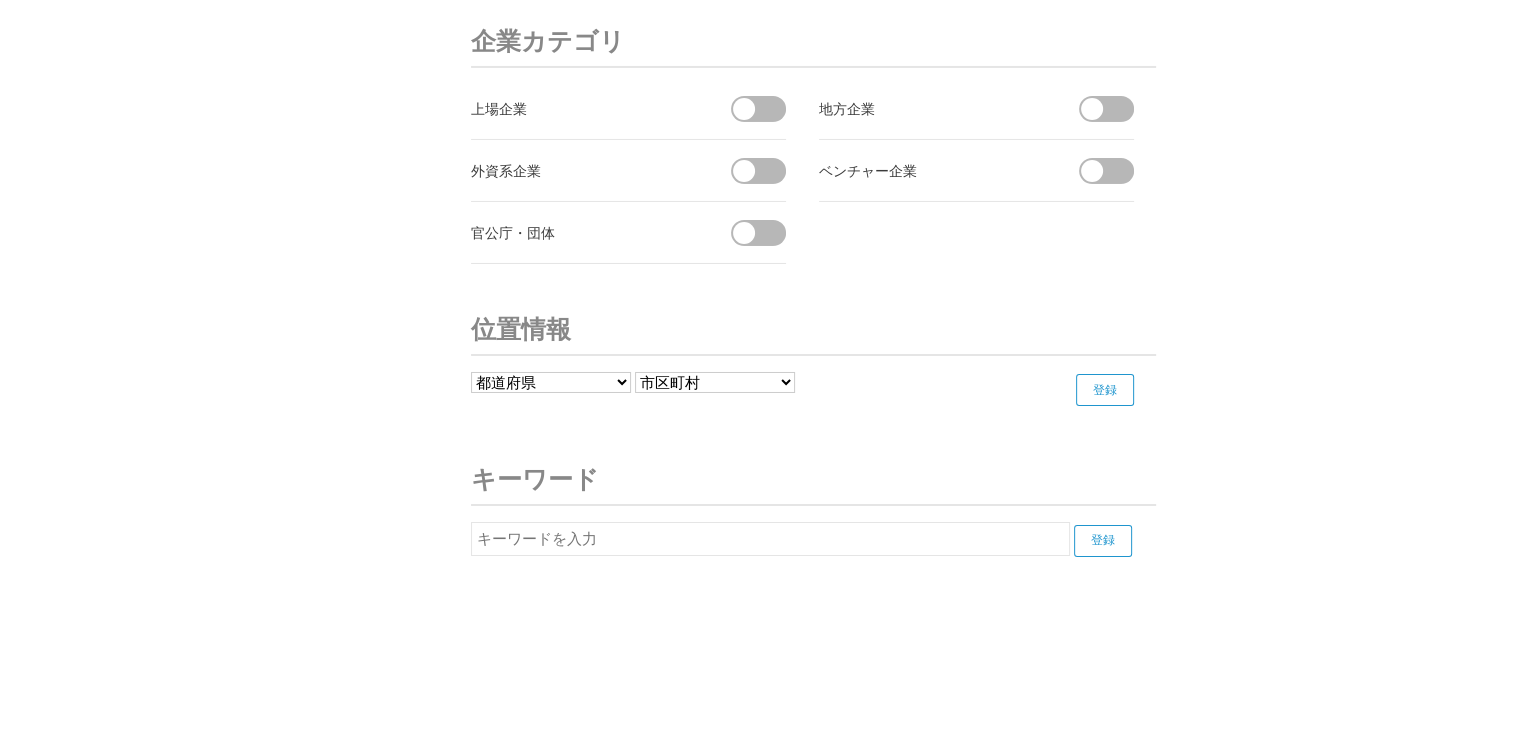click at bounding box center (770, 539) 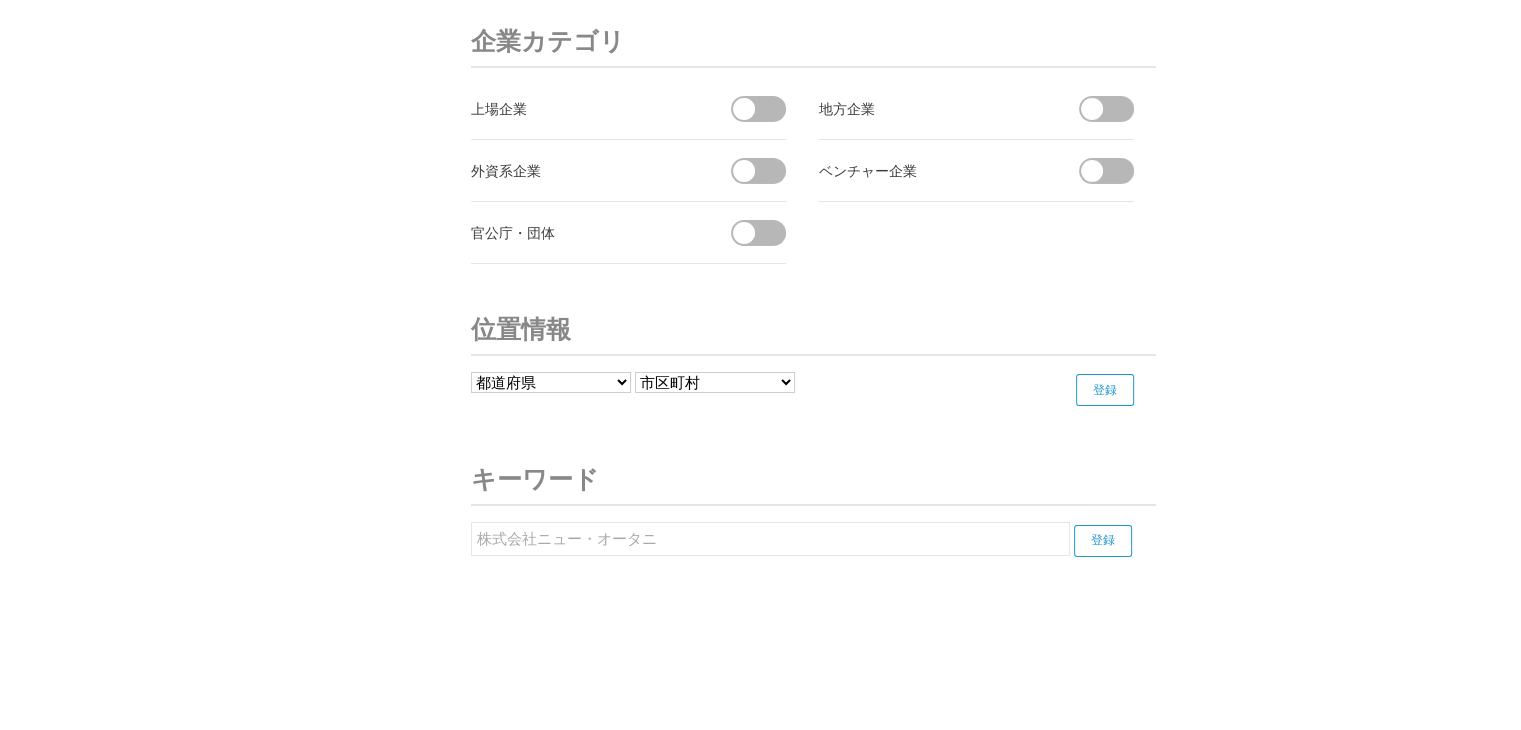 type on "株式会社ニュー・オータニ" 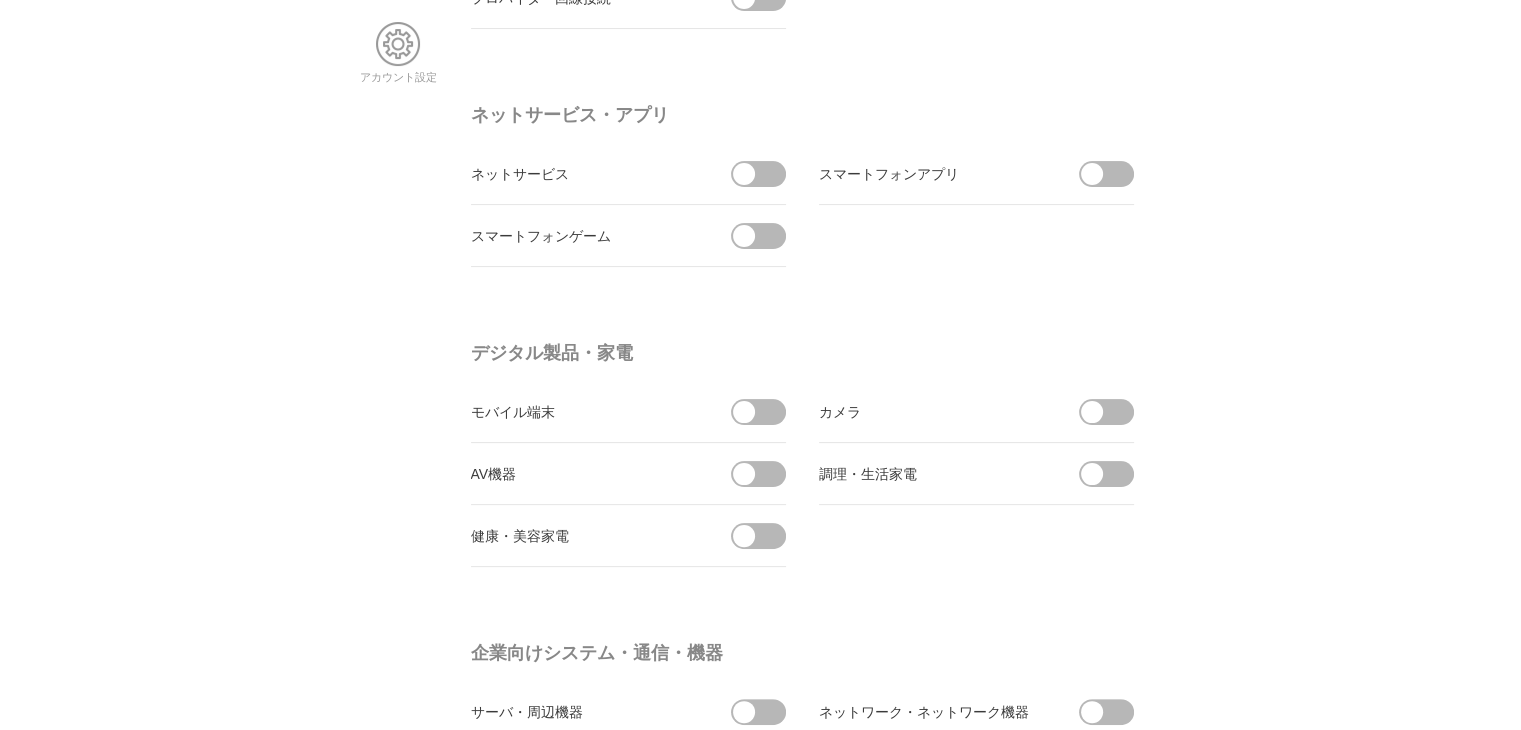 scroll, scrollTop: 0, scrollLeft: 0, axis: both 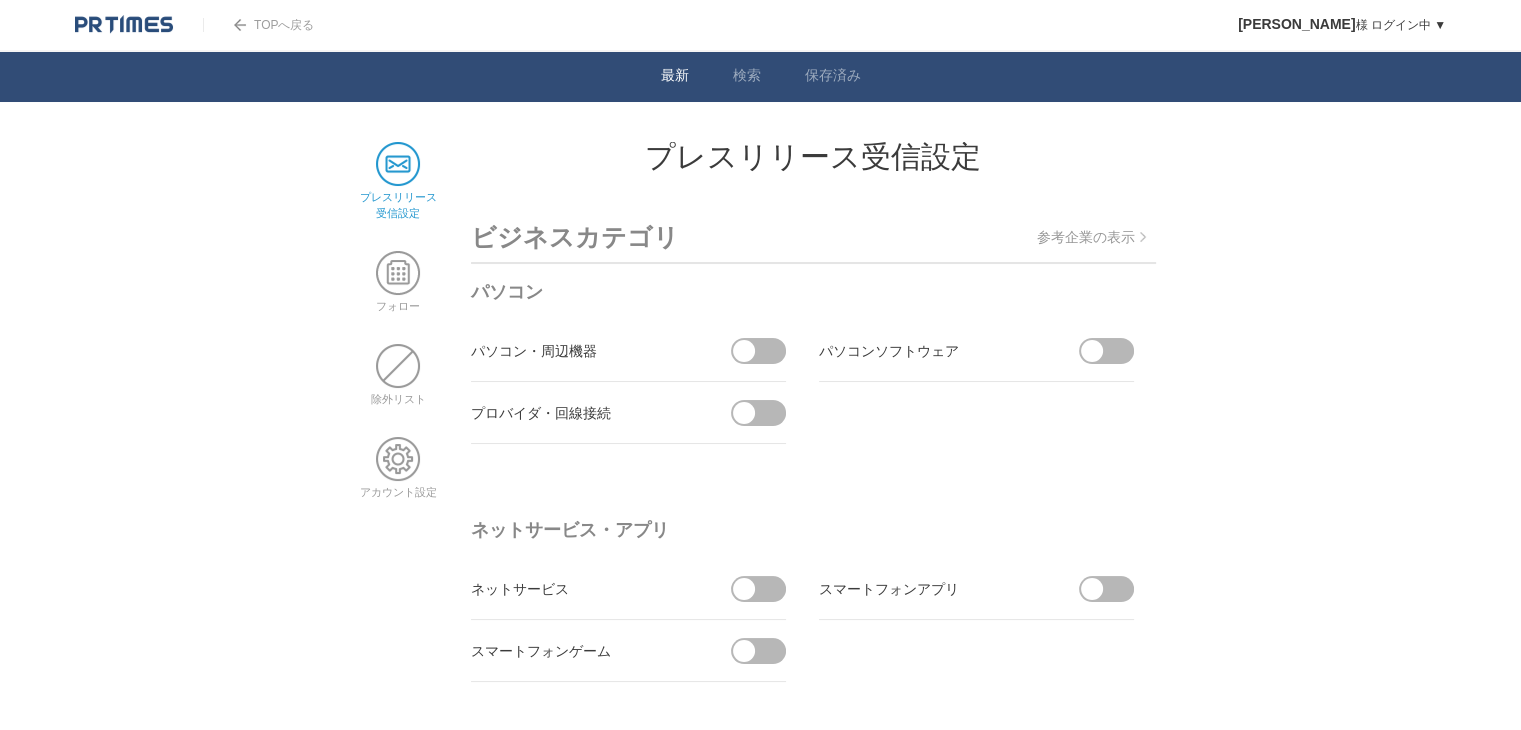 click on "最新" at bounding box center (675, 77) 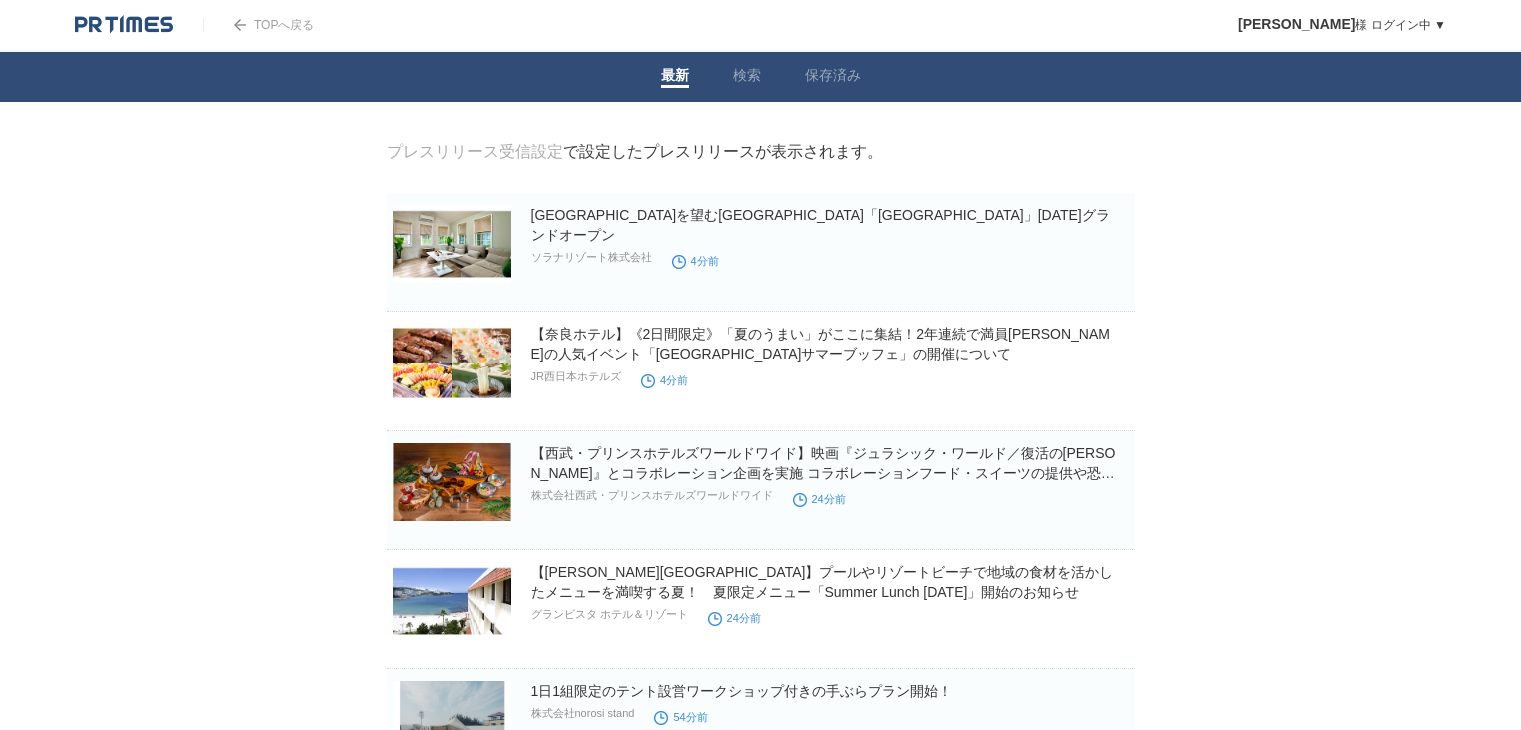 scroll, scrollTop: 0, scrollLeft: 0, axis: both 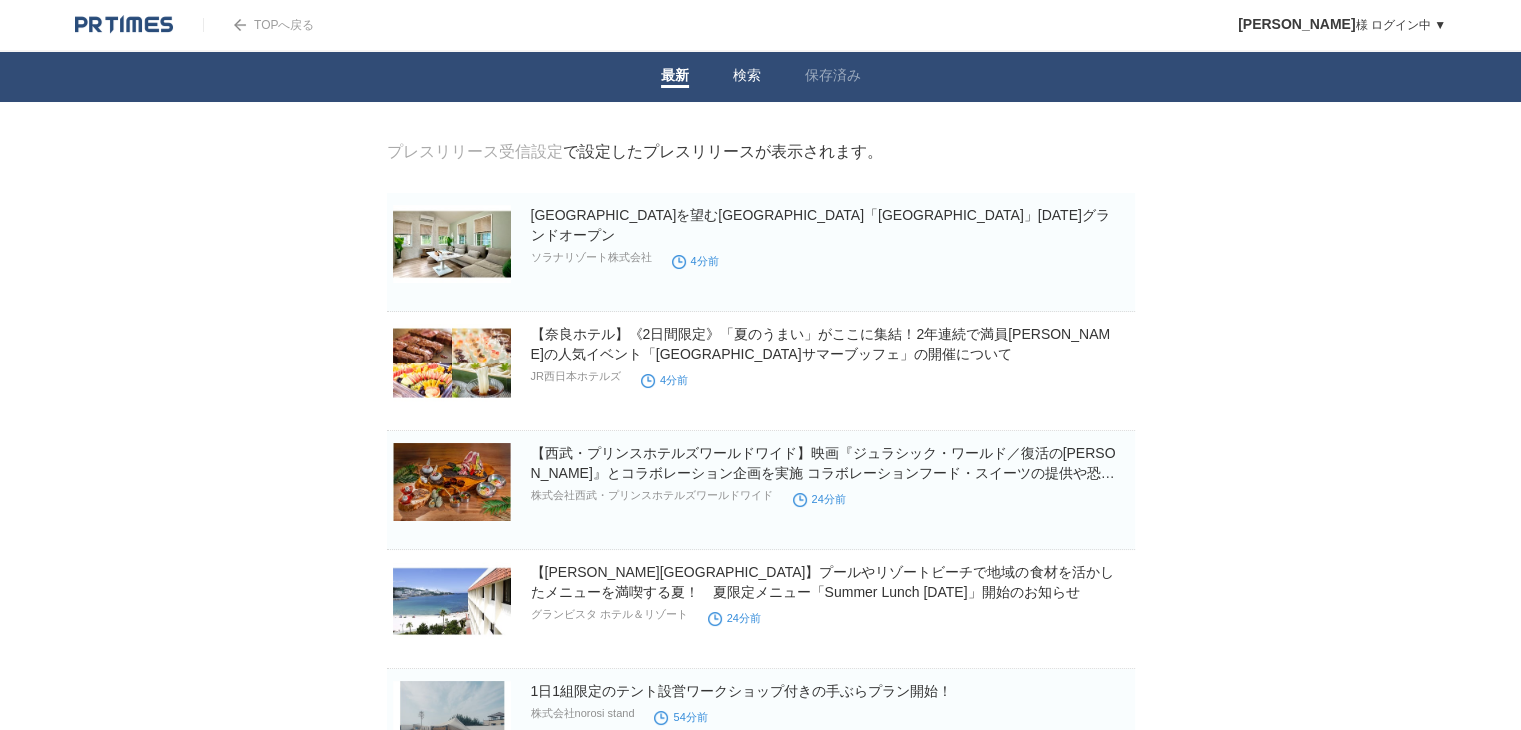 click on "検索" at bounding box center (747, 77) 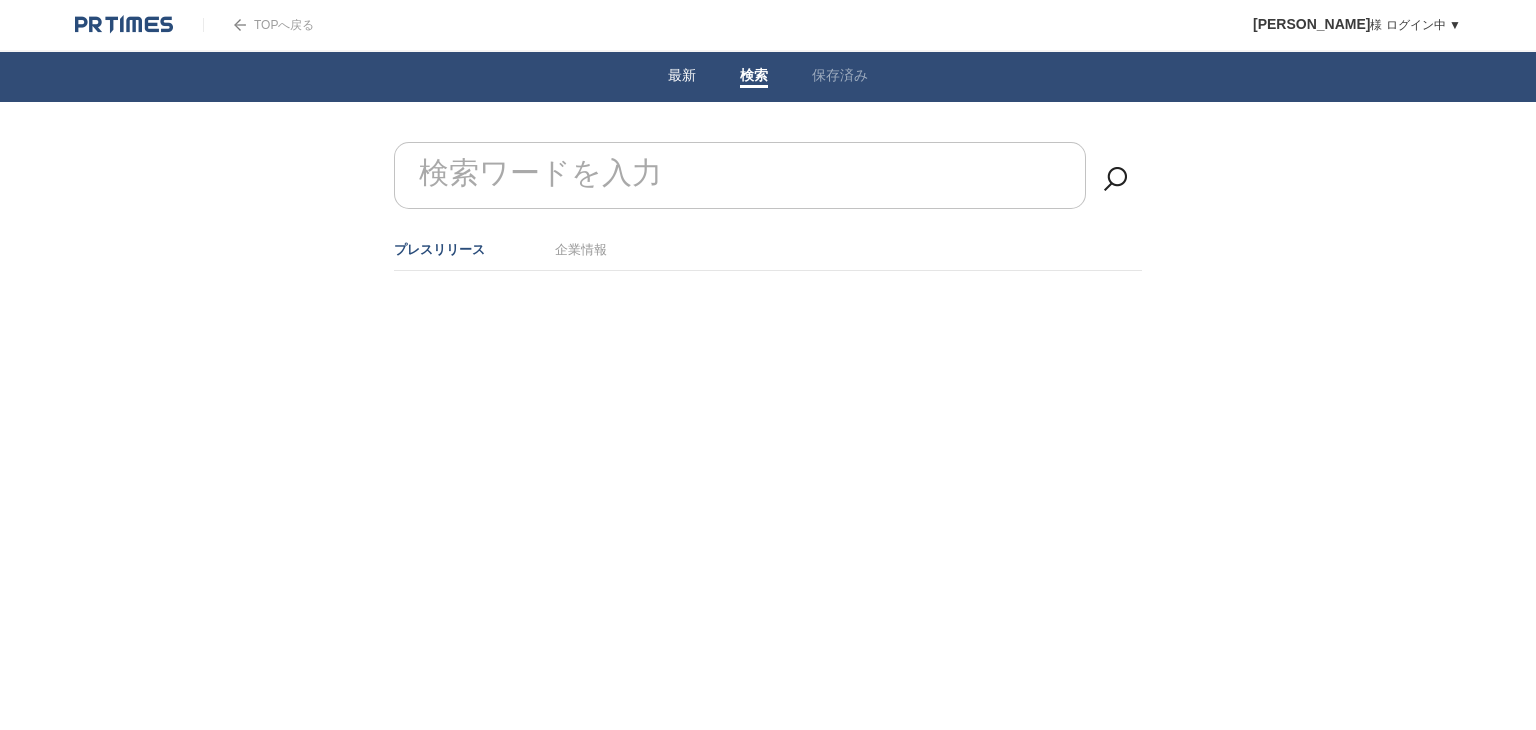 click on "最新" at bounding box center [682, 77] 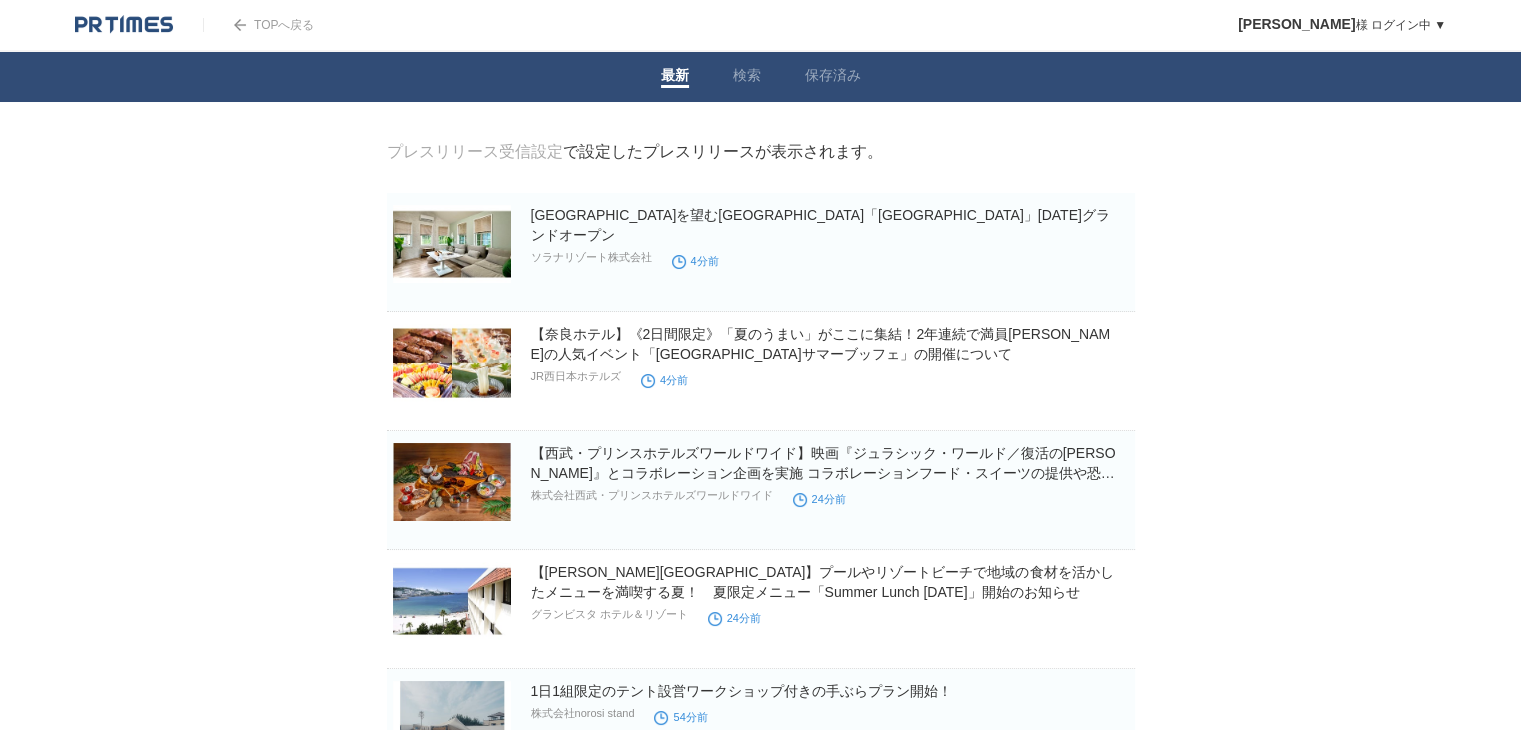 click on "プレスリリース受信設定" at bounding box center (475, 151) 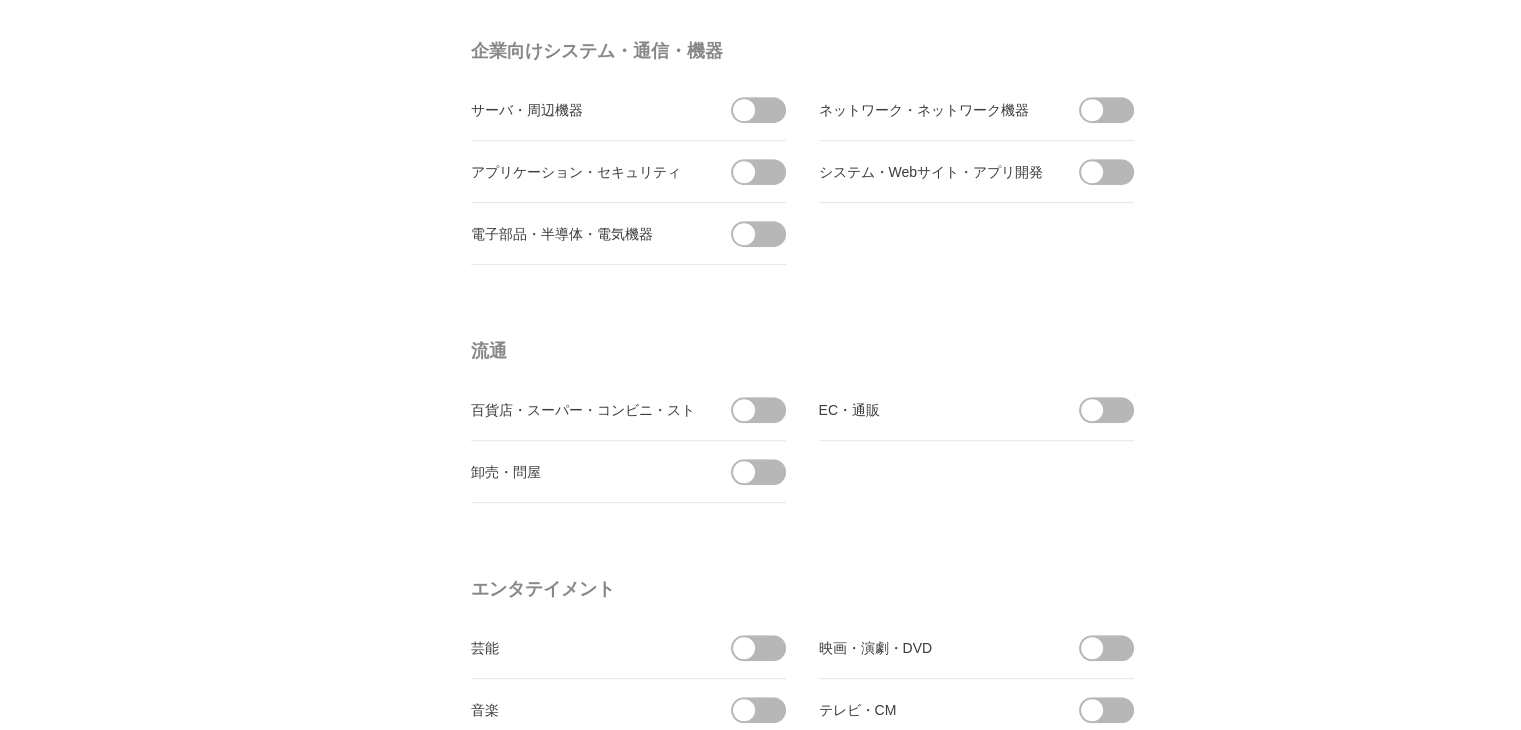 scroll, scrollTop: 0, scrollLeft: 0, axis: both 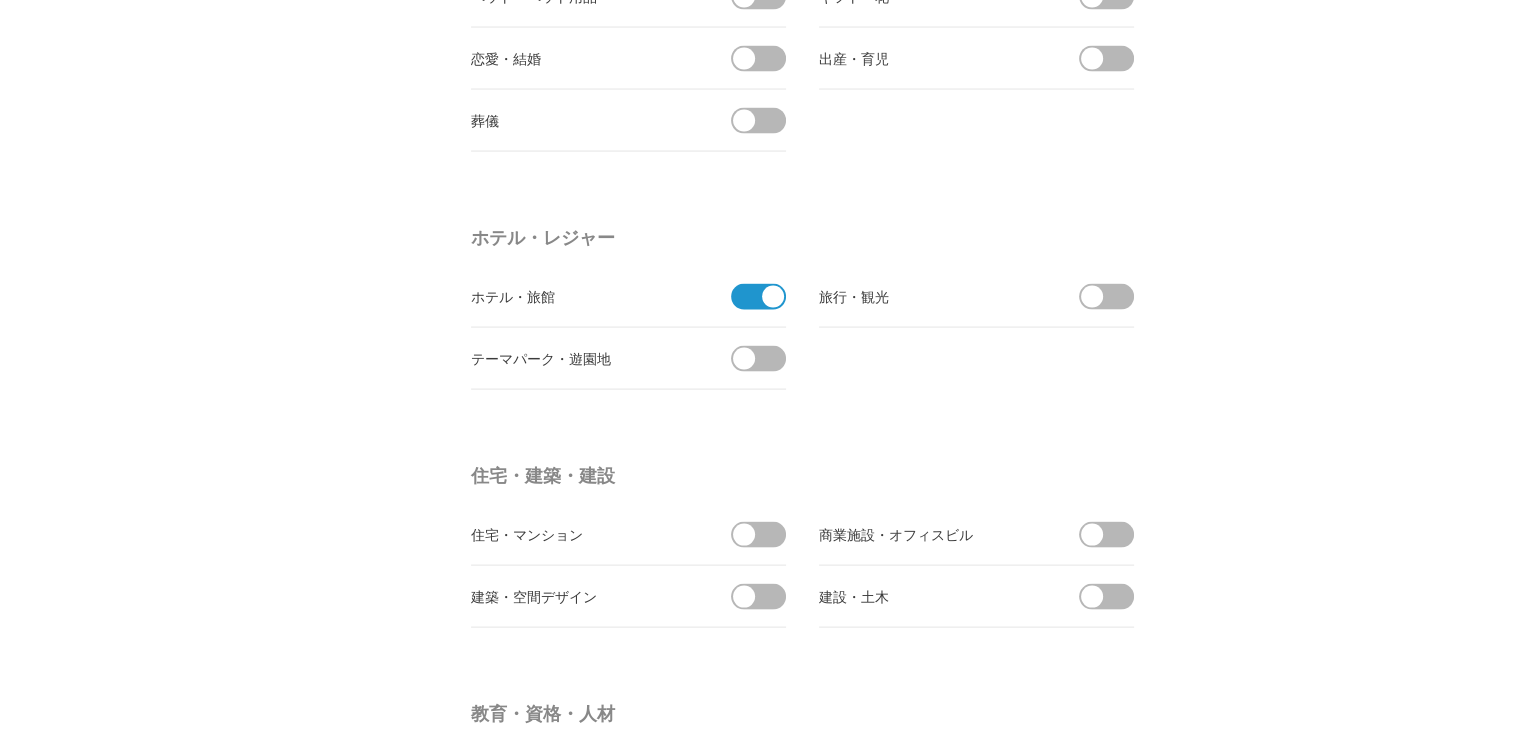 click at bounding box center [773, 297] 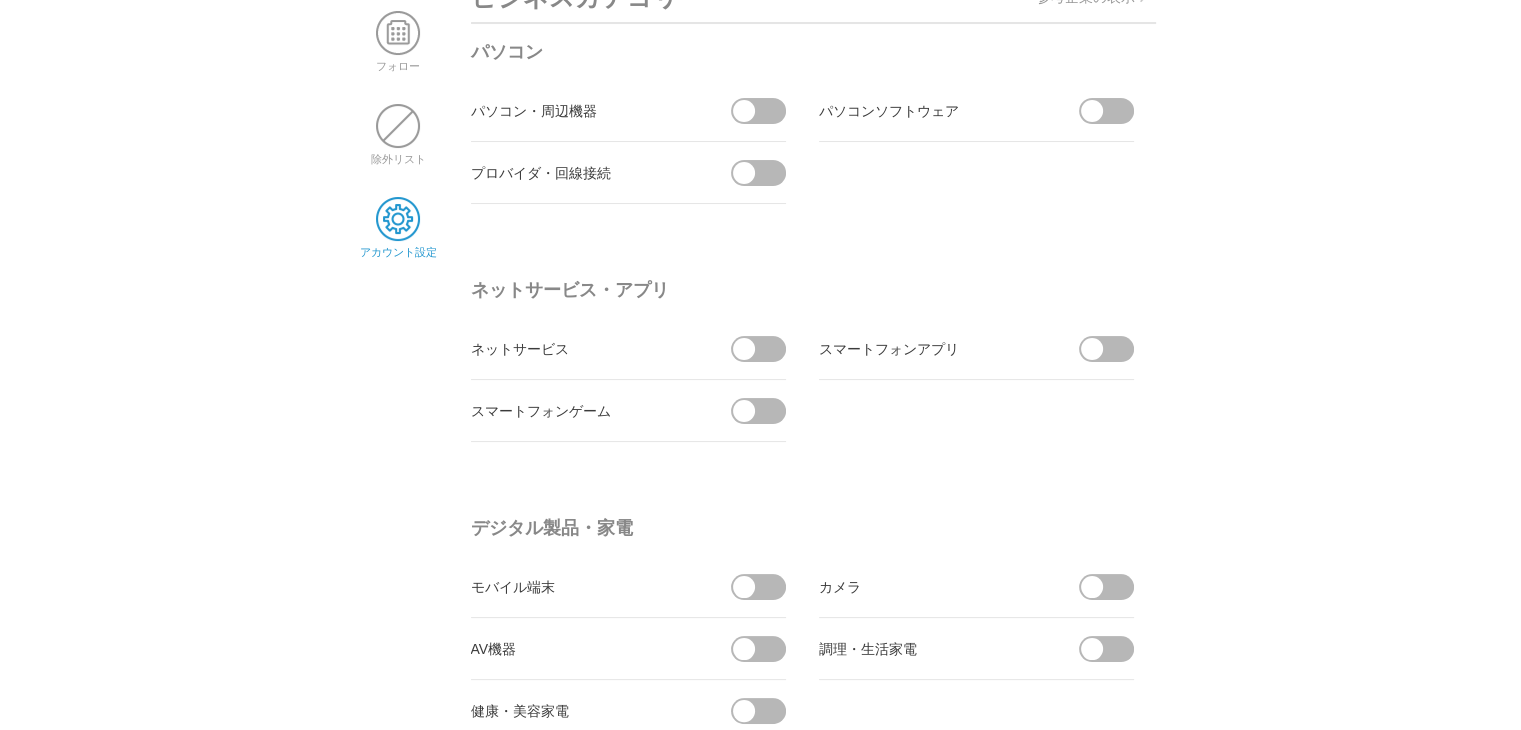 scroll, scrollTop: 0, scrollLeft: 0, axis: both 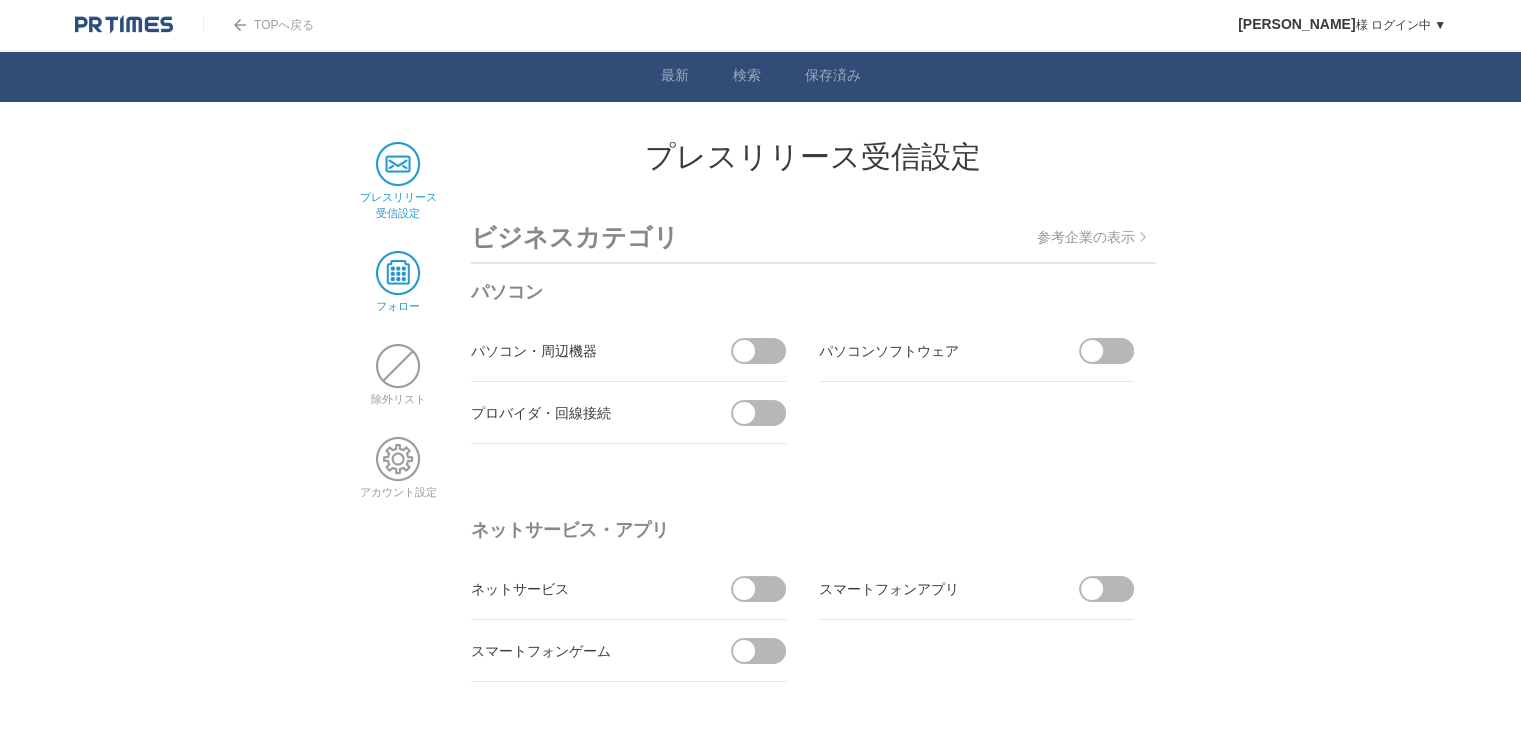 click at bounding box center [398, 273] 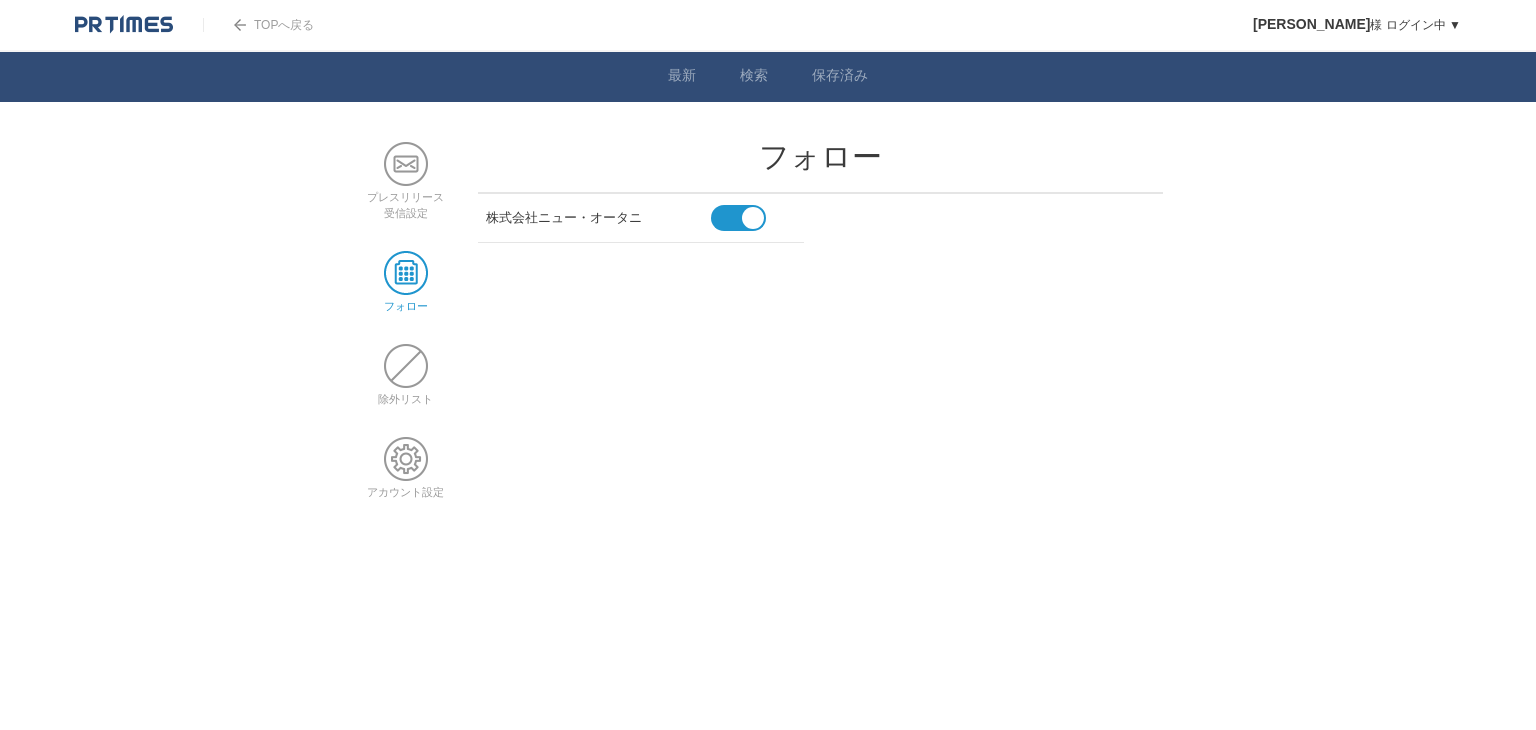 scroll, scrollTop: 0, scrollLeft: 0, axis: both 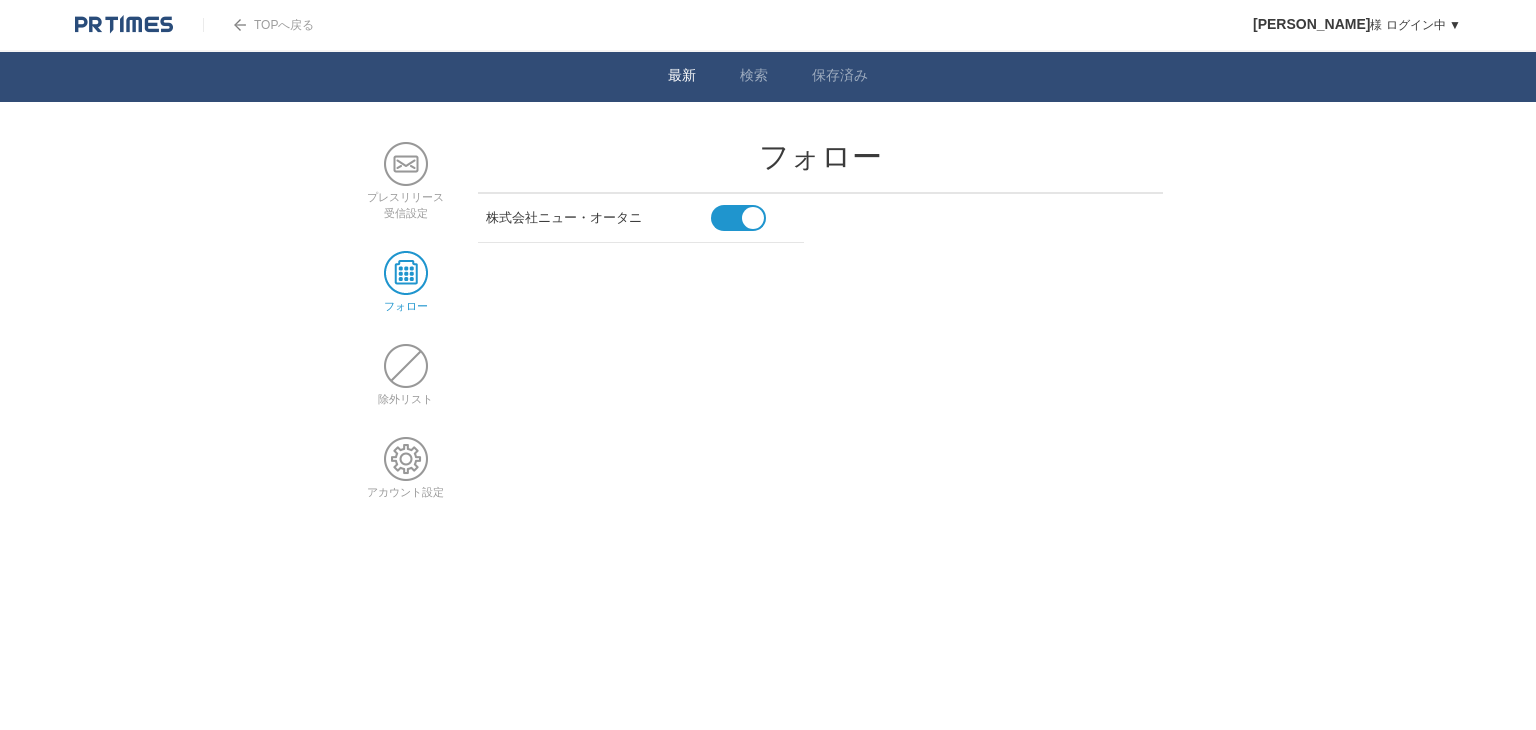 click on "最新" at bounding box center (682, 77) 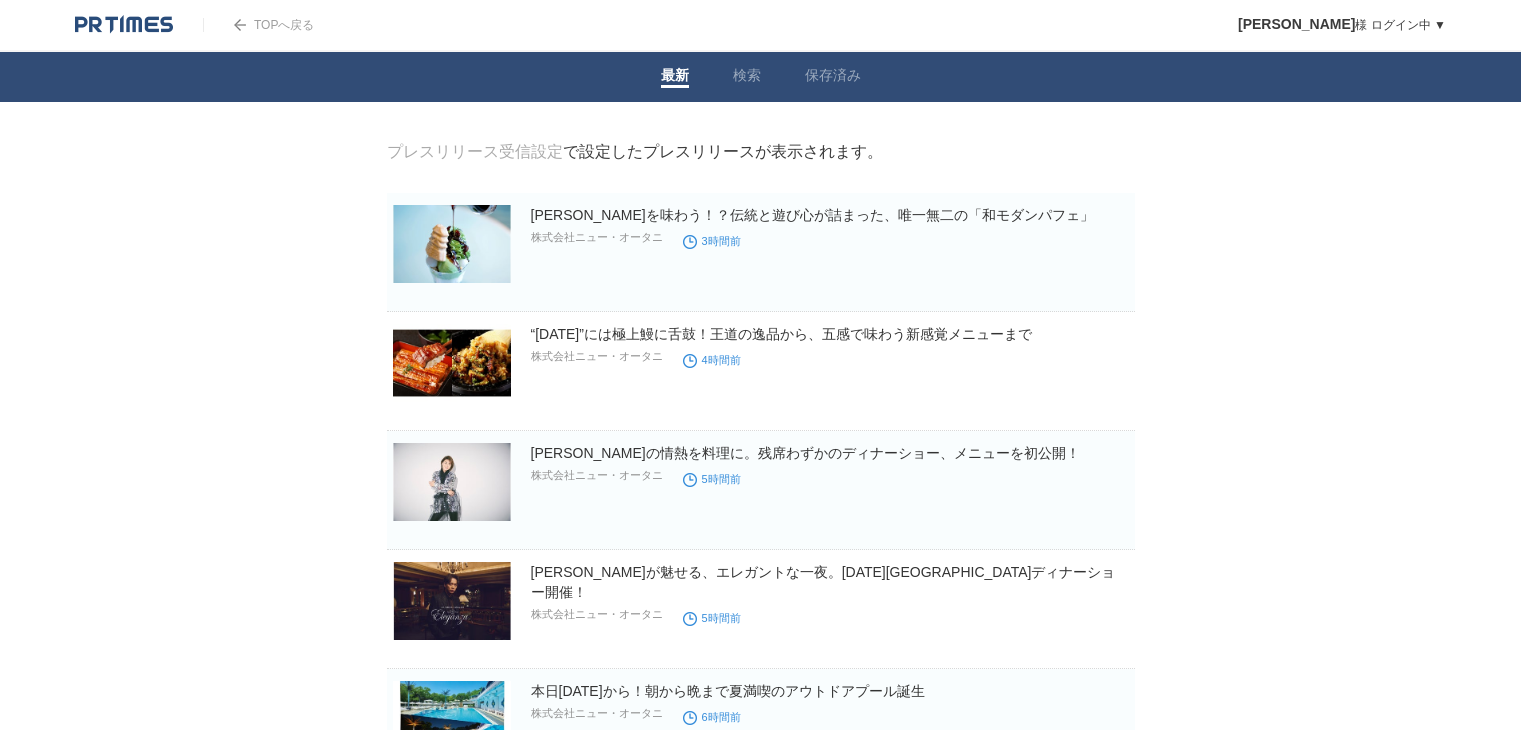 scroll, scrollTop: 0, scrollLeft: 0, axis: both 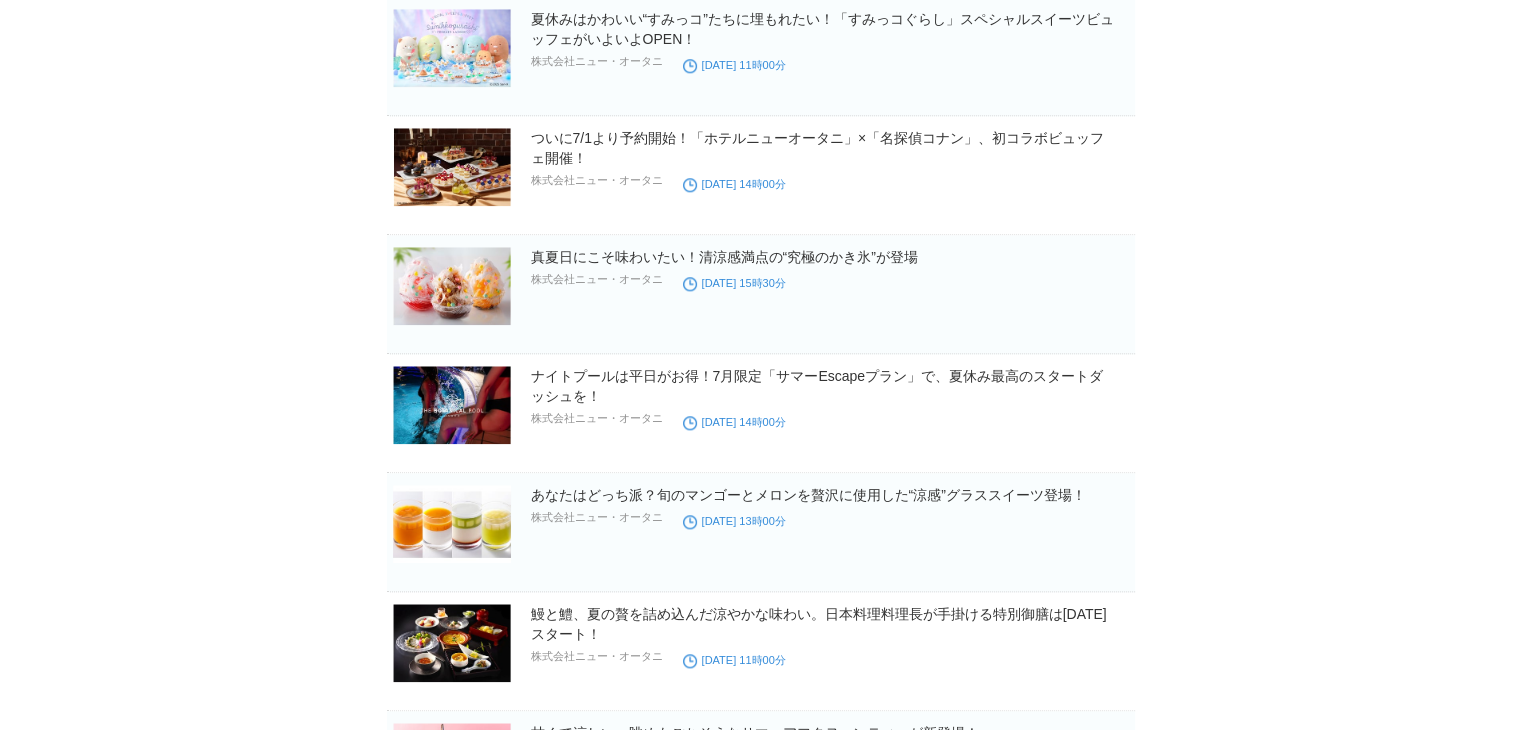 drag, startPoint x: 1413, startPoint y: 0, endPoint x: 1164, endPoint y: 69, distance: 258.38342 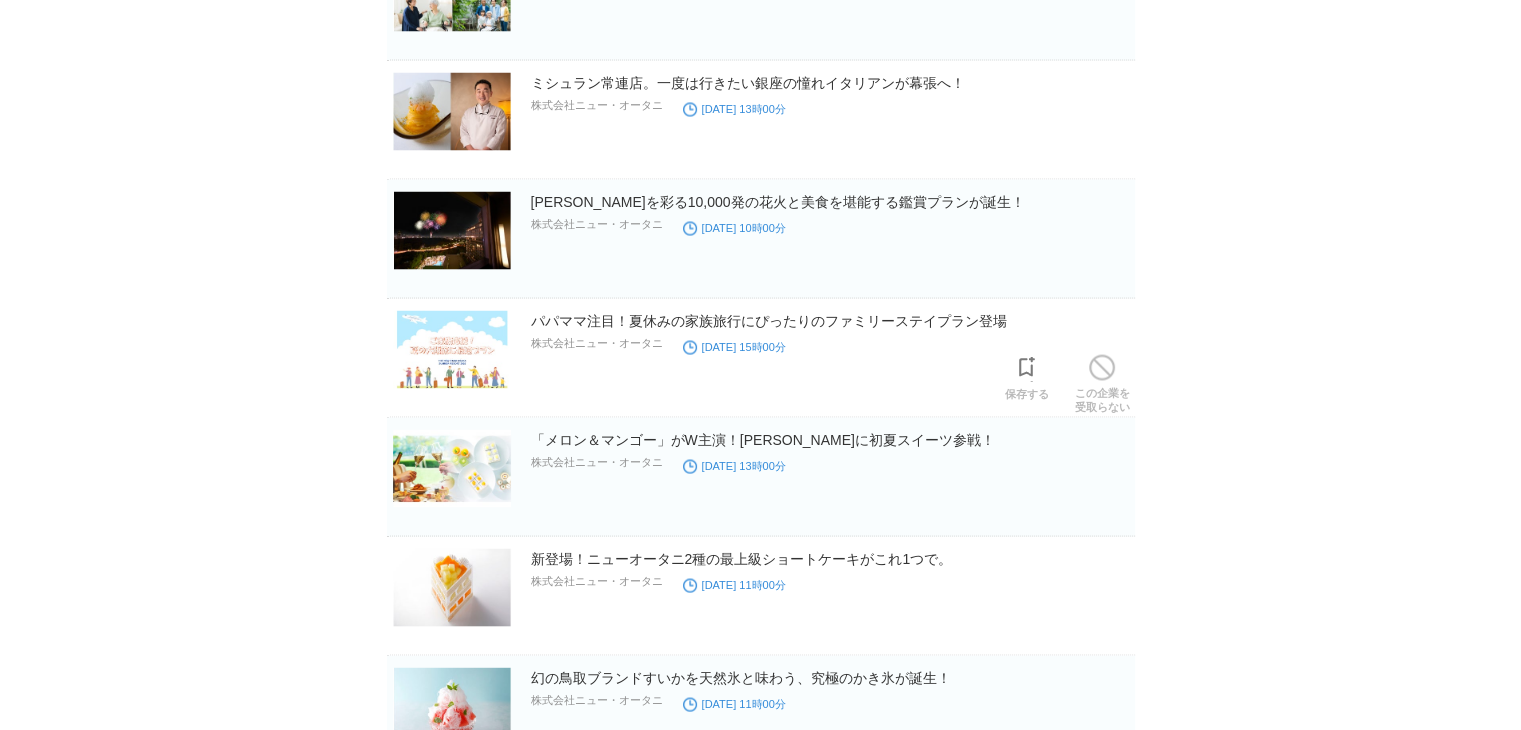 scroll, scrollTop: 3800, scrollLeft: 0, axis: vertical 